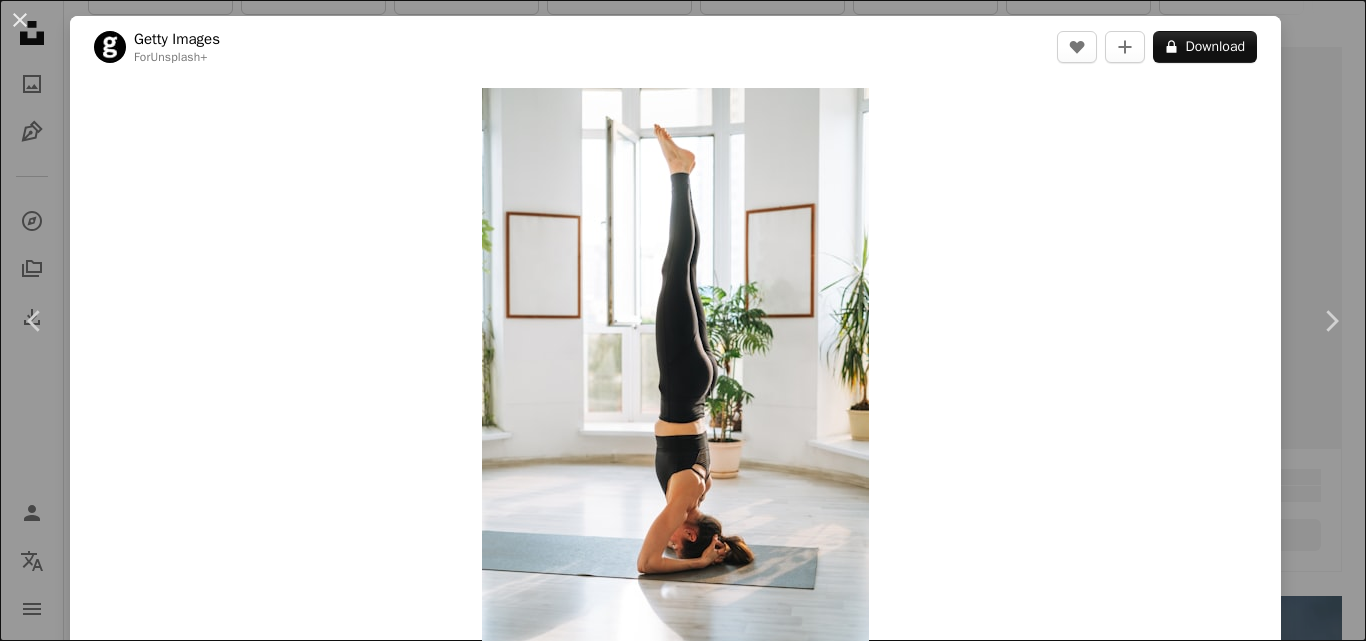 scroll, scrollTop: 452, scrollLeft: 0, axis: vertical 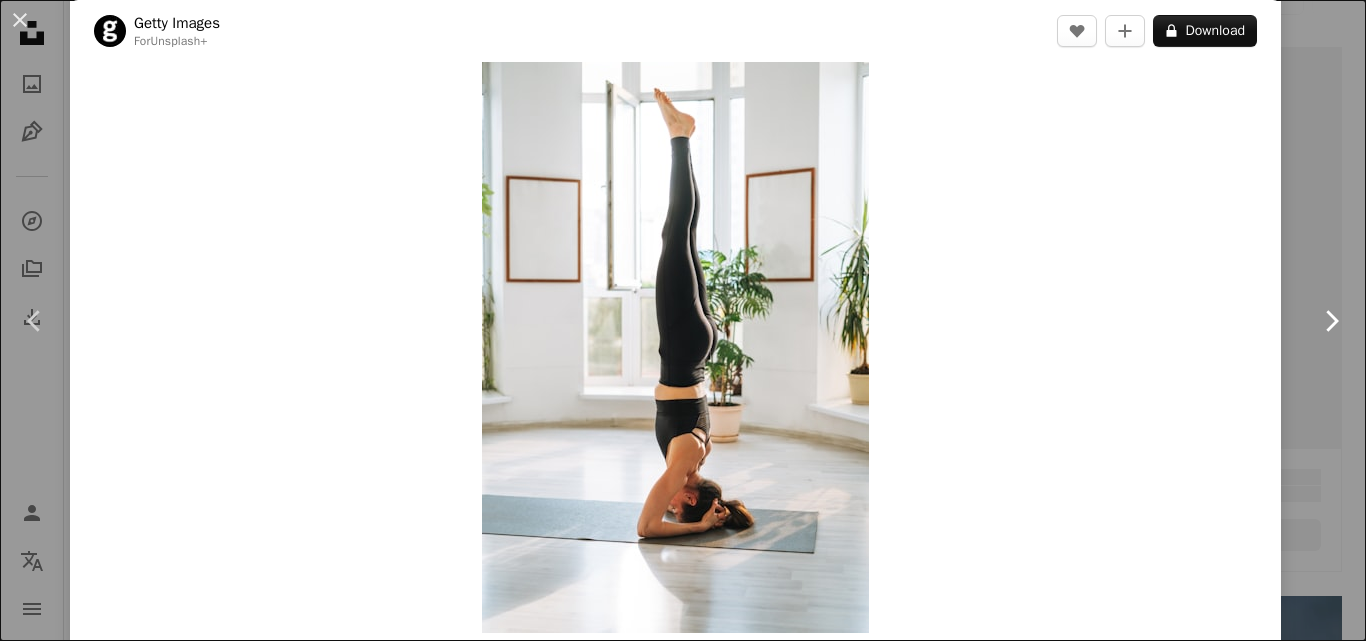 click on "Chevron right" at bounding box center [1331, 321] 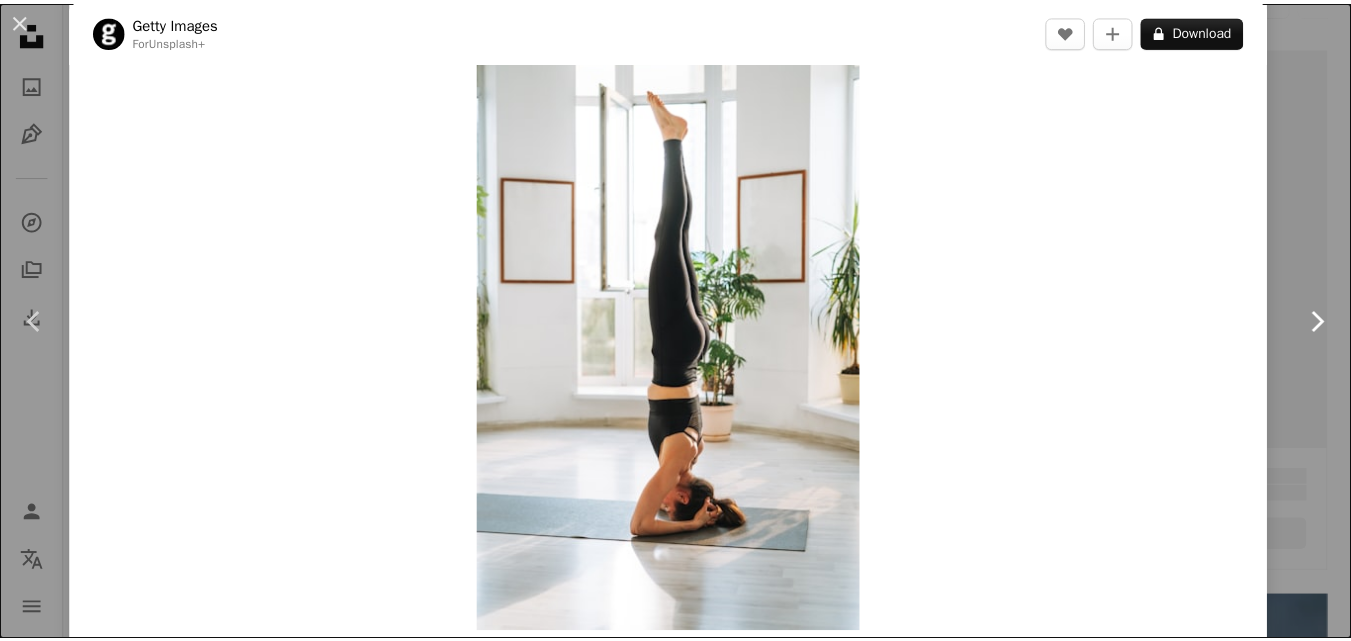 scroll, scrollTop: 0, scrollLeft: 0, axis: both 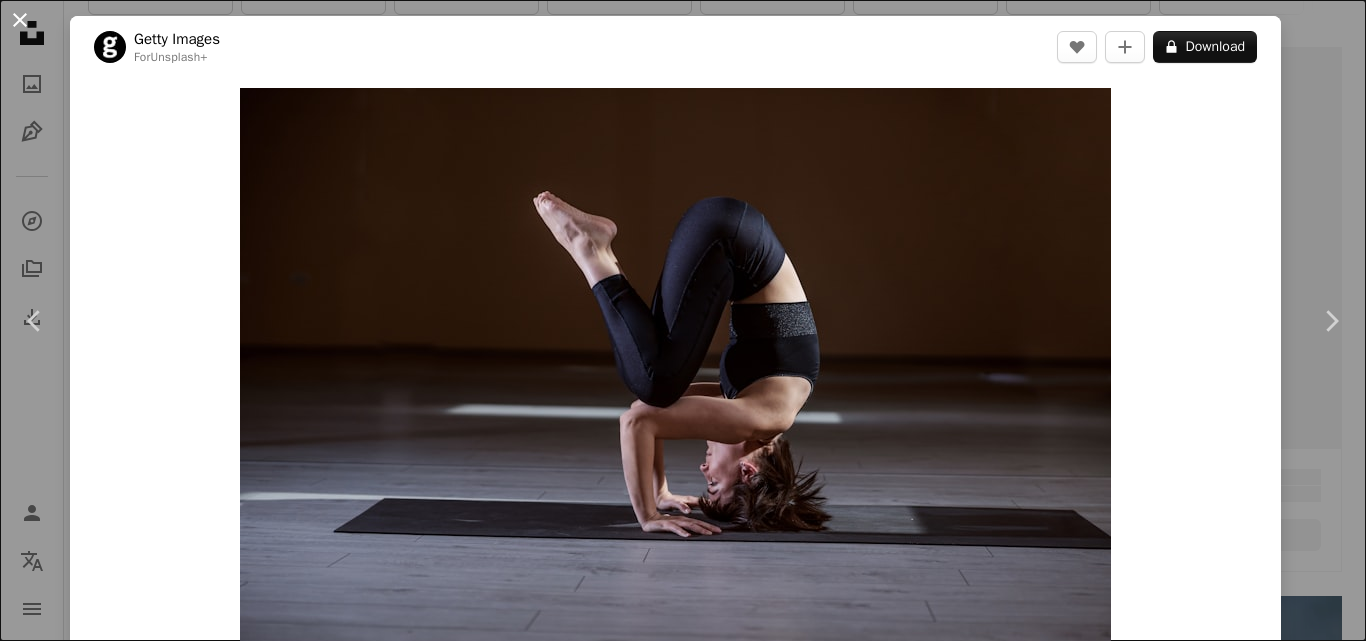 click on "An X shape" at bounding box center (20, 20) 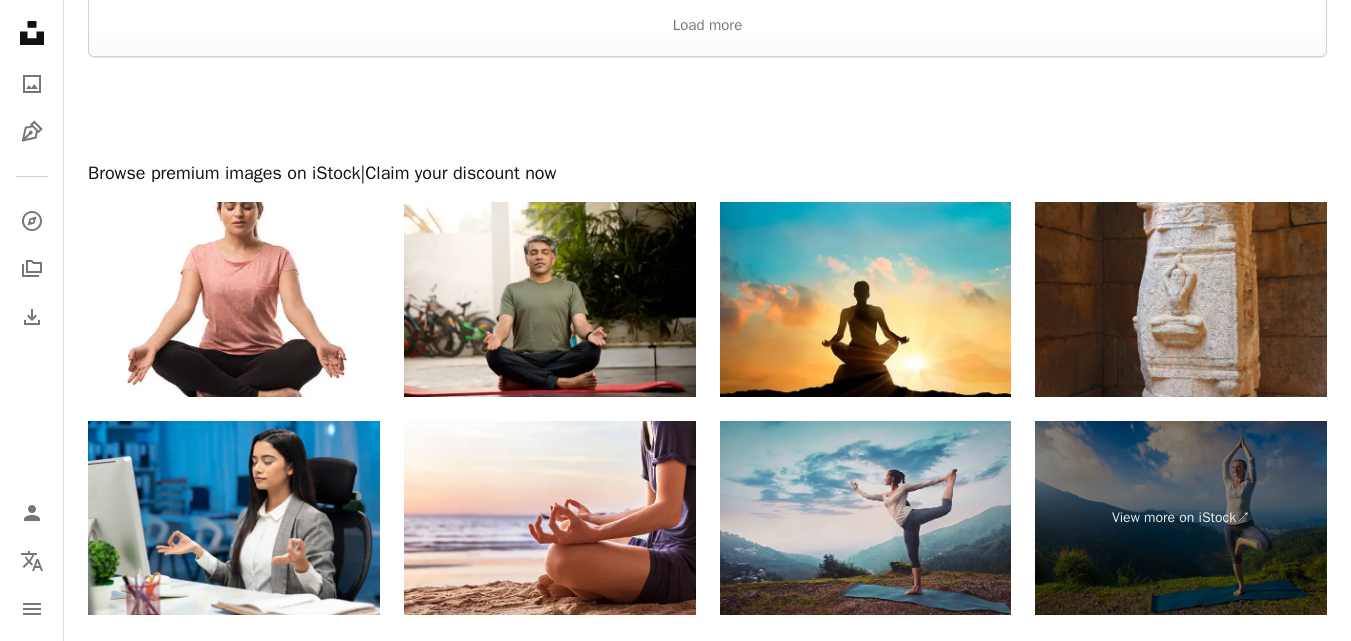 scroll, scrollTop: 3572, scrollLeft: 0, axis: vertical 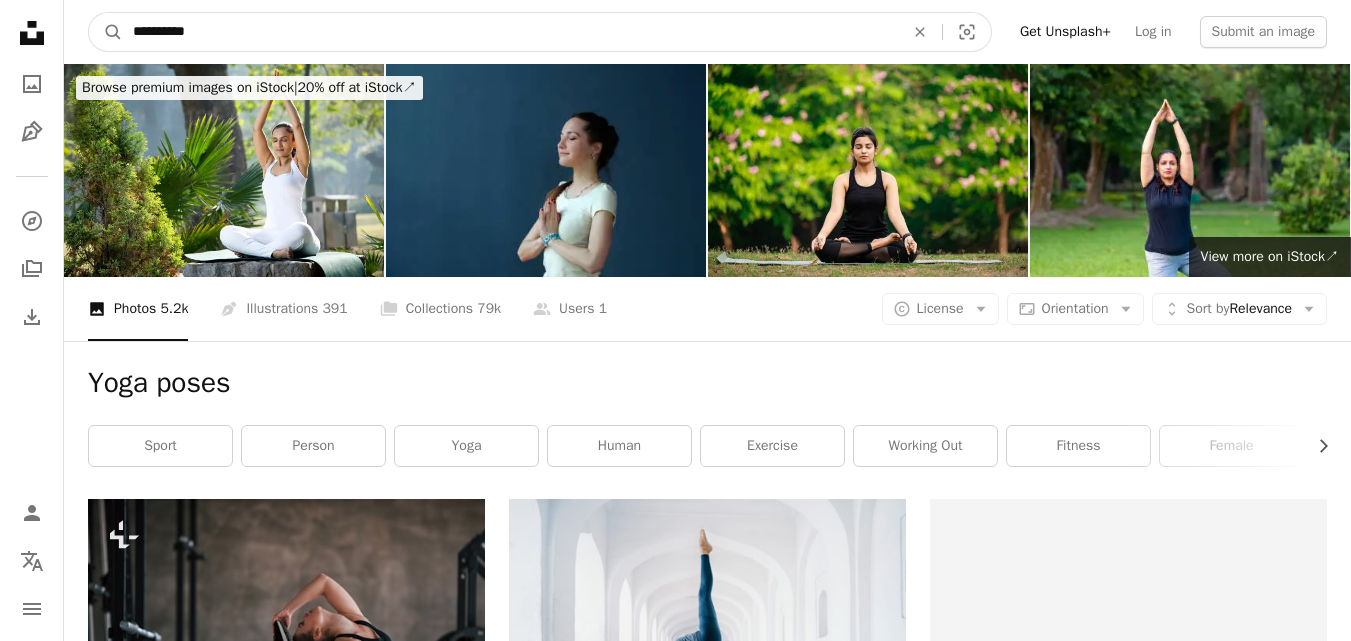 click on "**********" at bounding box center (510, 32) 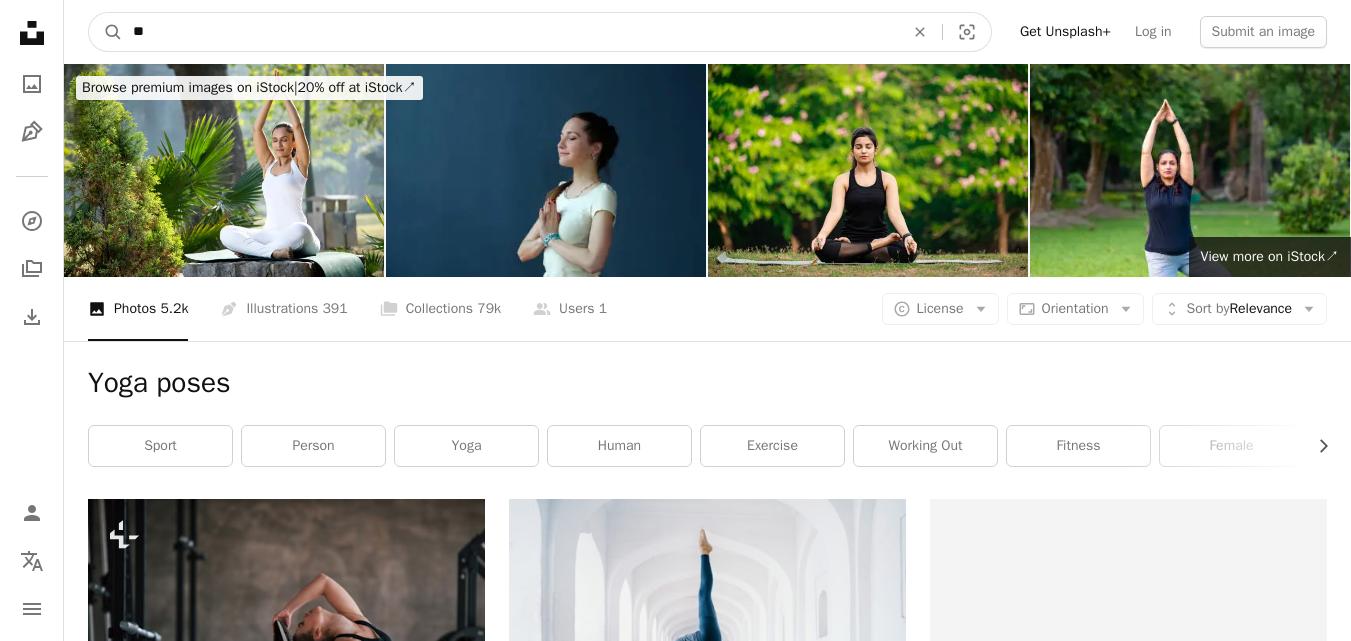 type on "*" 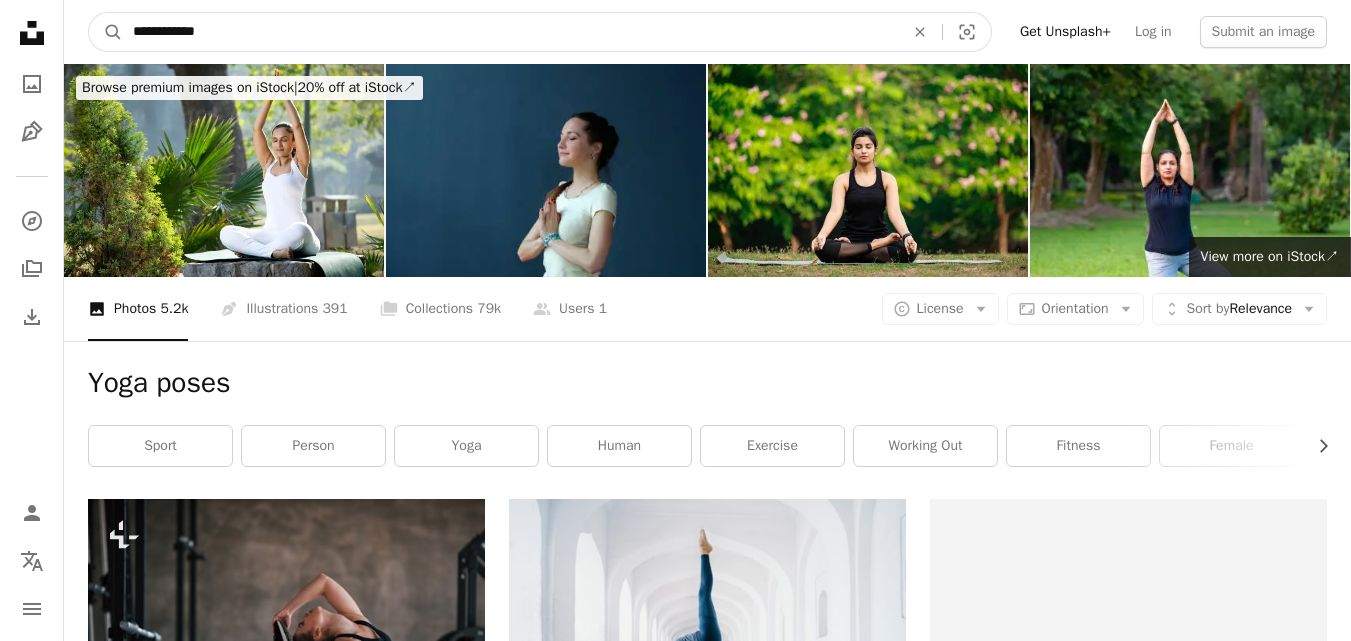 type on "**********" 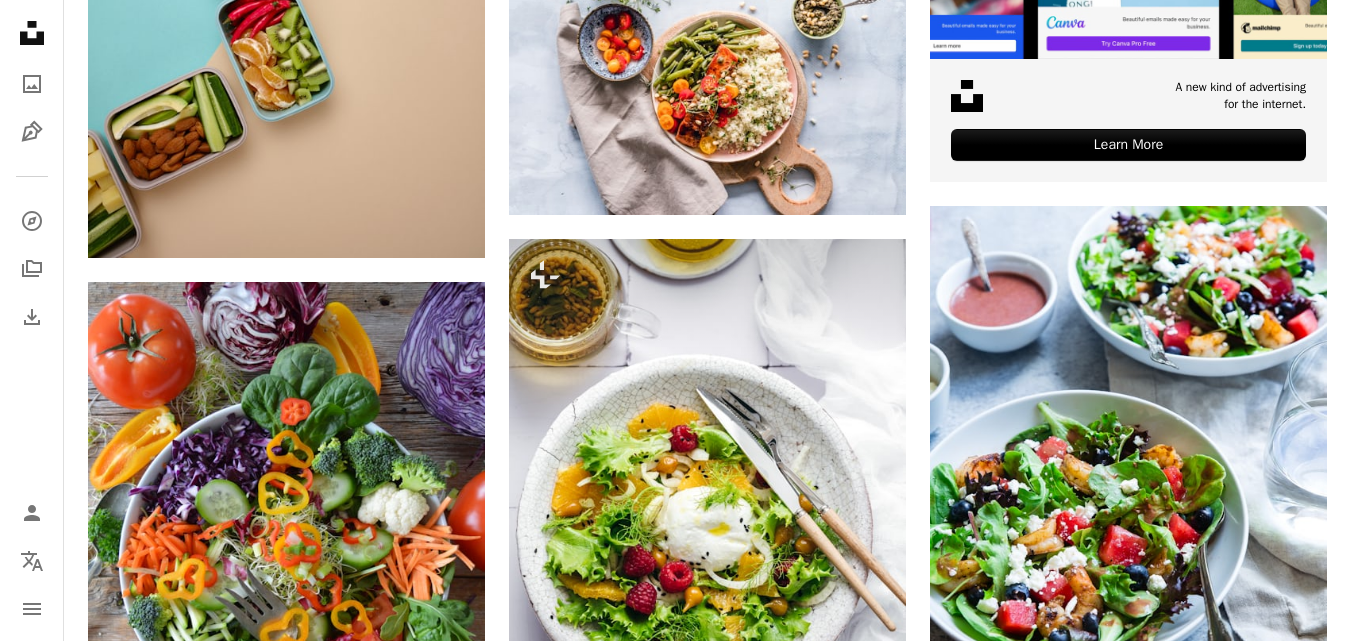 scroll, scrollTop: 846, scrollLeft: 0, axis: vertical 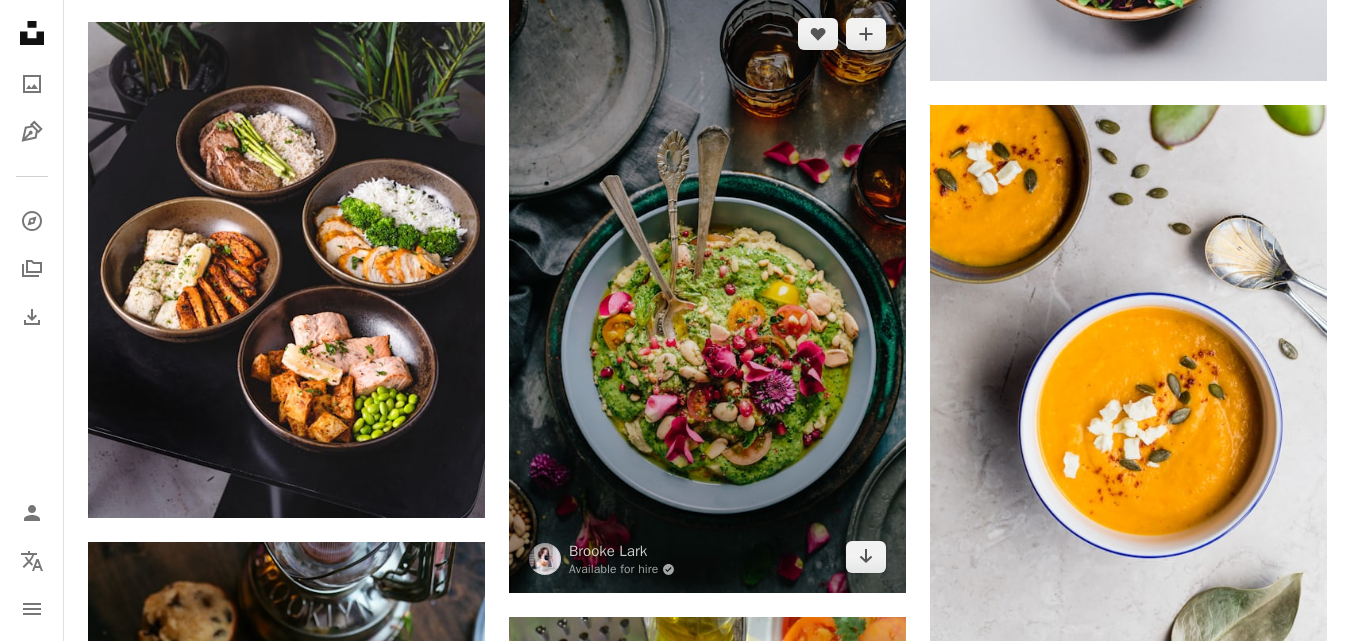 click at bounding box center [707, 296] 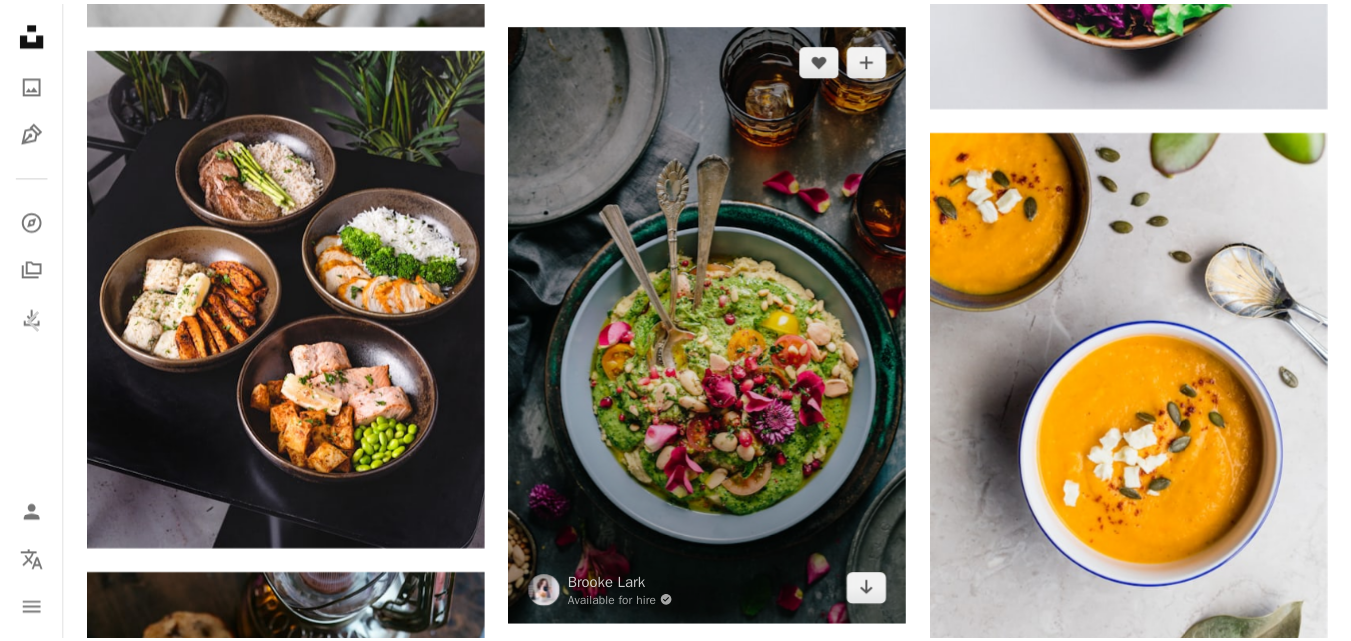 scroll, scrollTop: 6640, scrollLeft: 0, axis: vertical 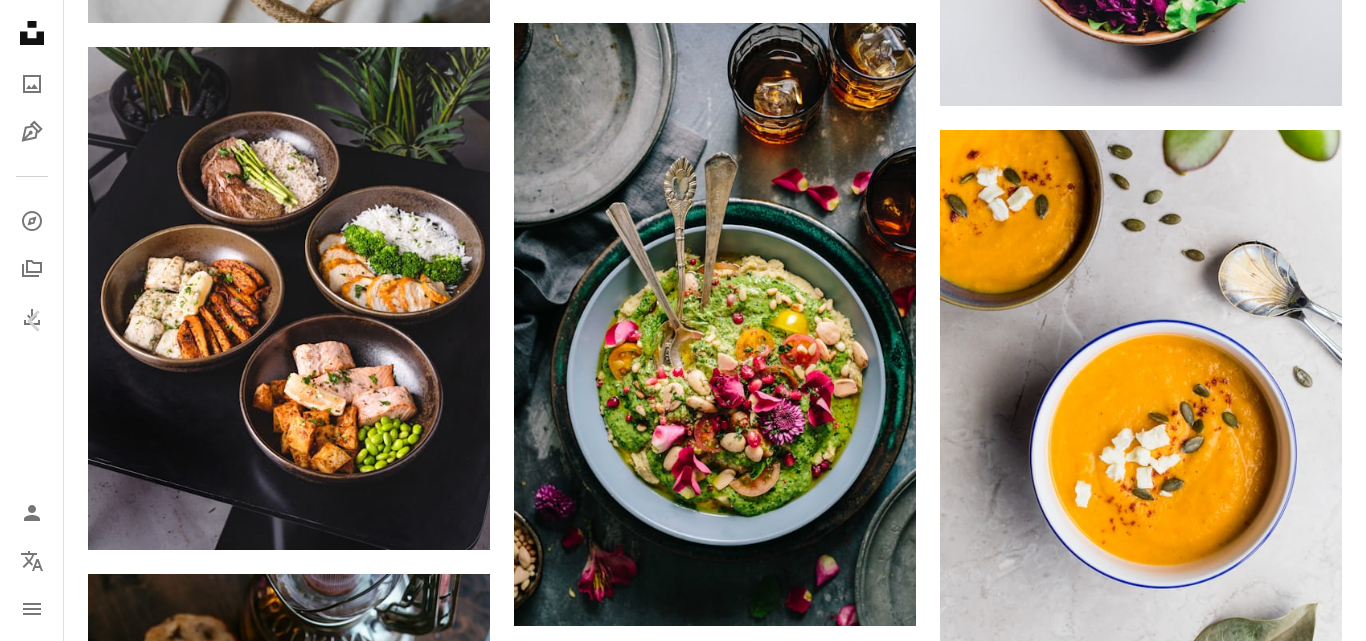 click on "An X shape" at bounding box center [20, 20] 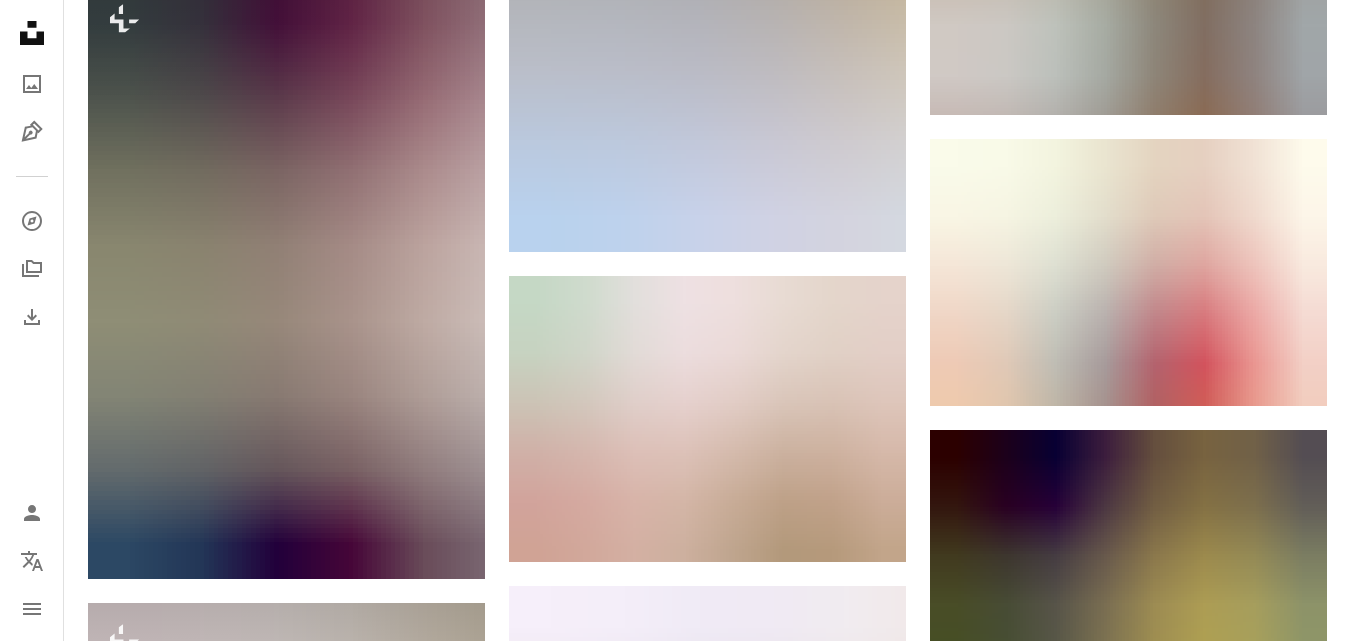 scroll, scrollTop: 5953, scrollLeft: 0, axis: vertical 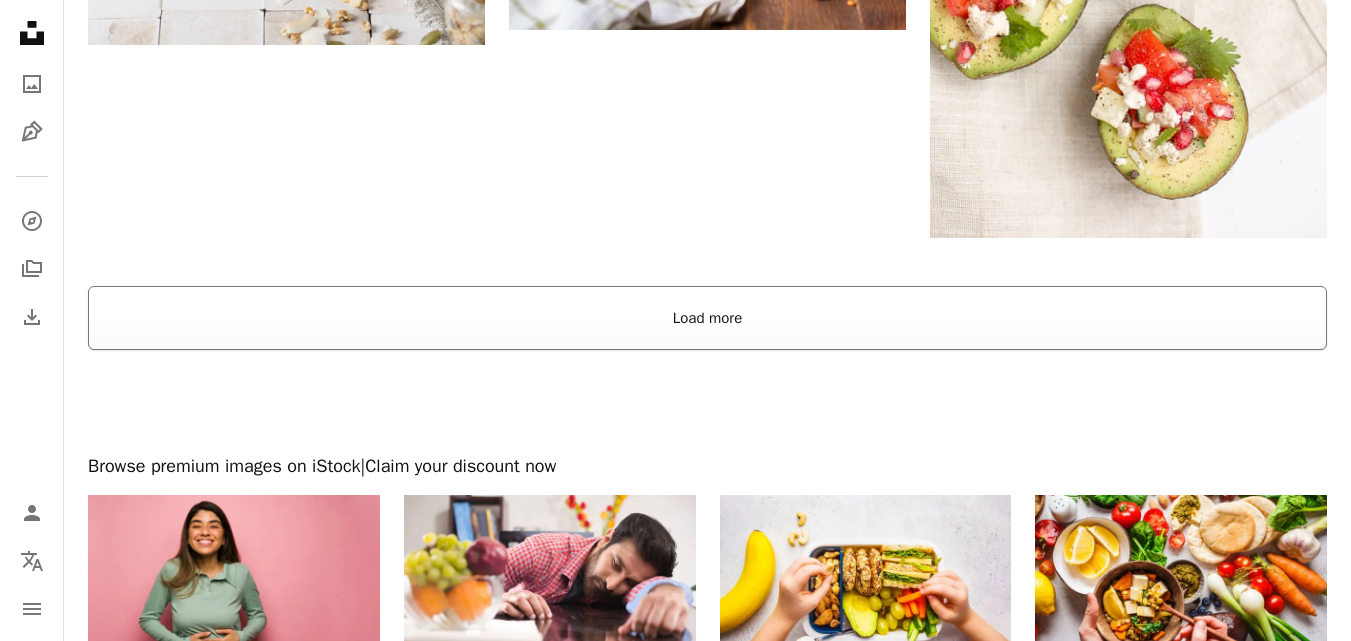 click on "Load more" at bounding box center (707, 318) 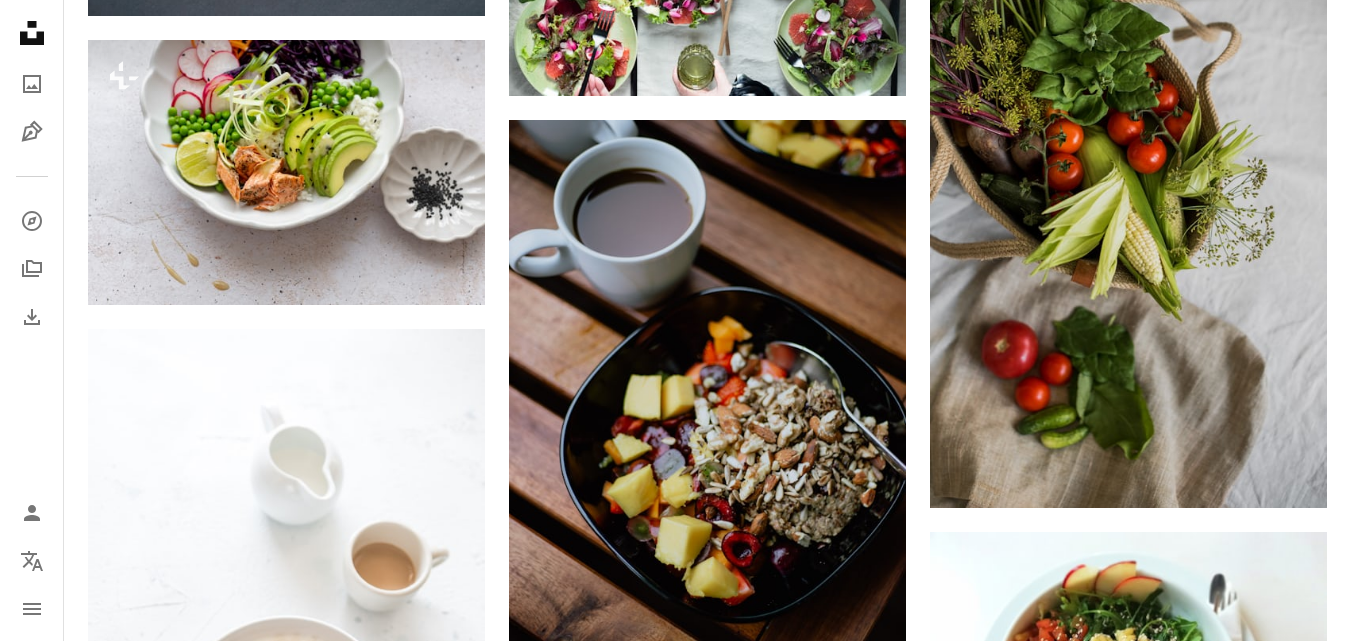 scroll, scrollTop: 12905, scrollLeft: 0, axis: vertical 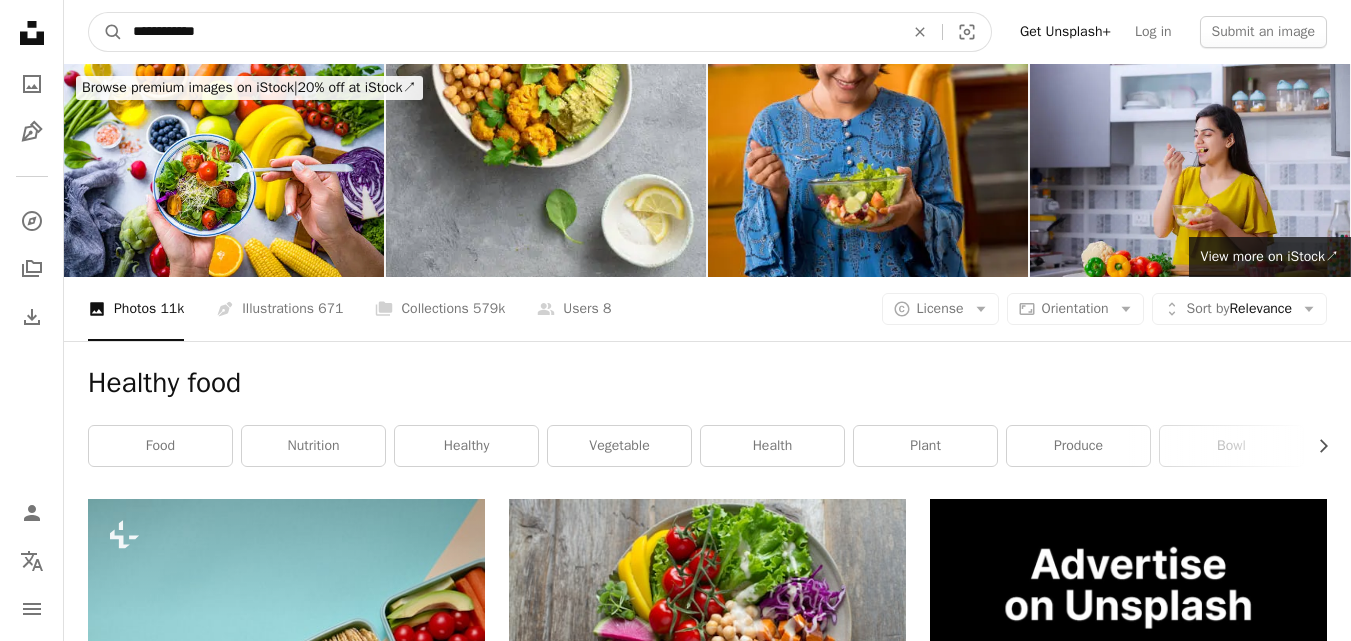 click on "**********" at bounding box center [510, 32] 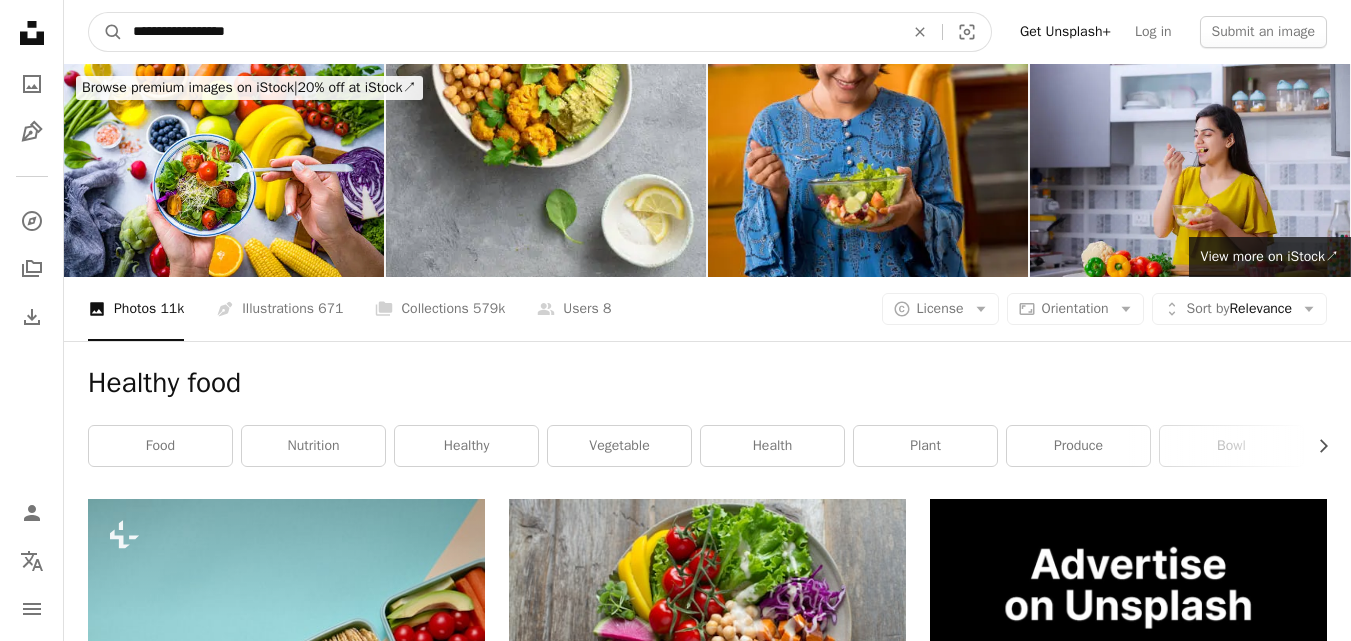 type on "**********" 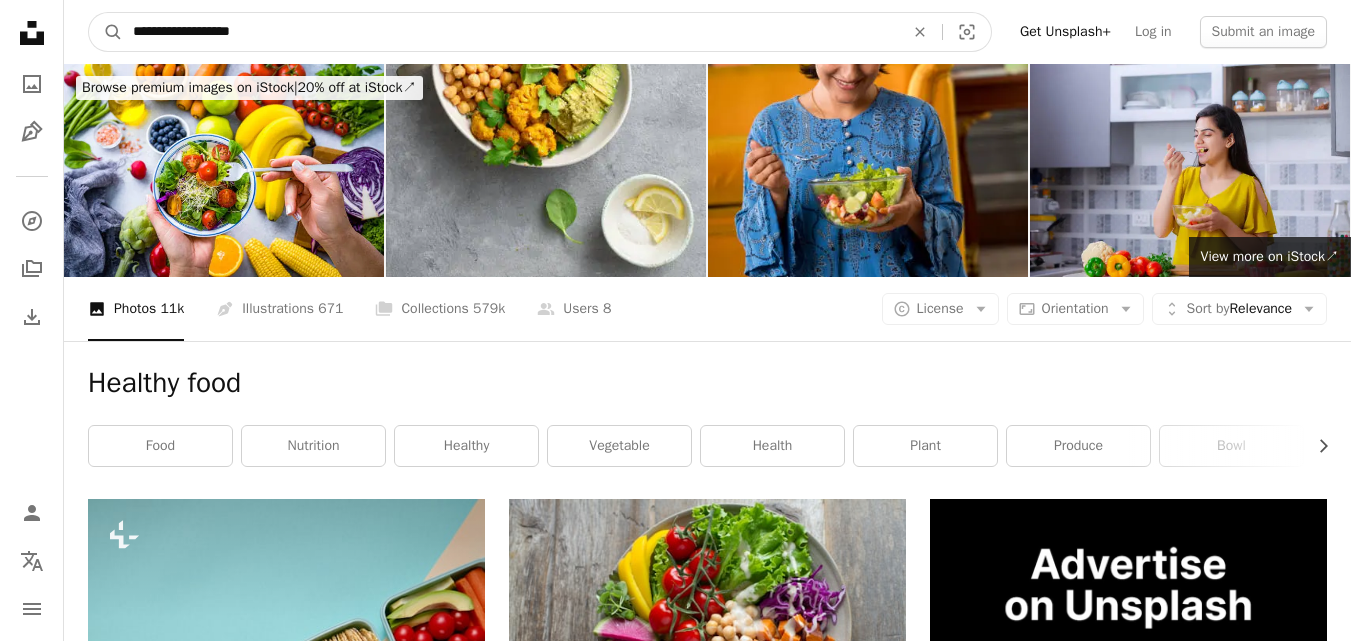 click on "A magnifying glass" at bounding box center [106, 32] 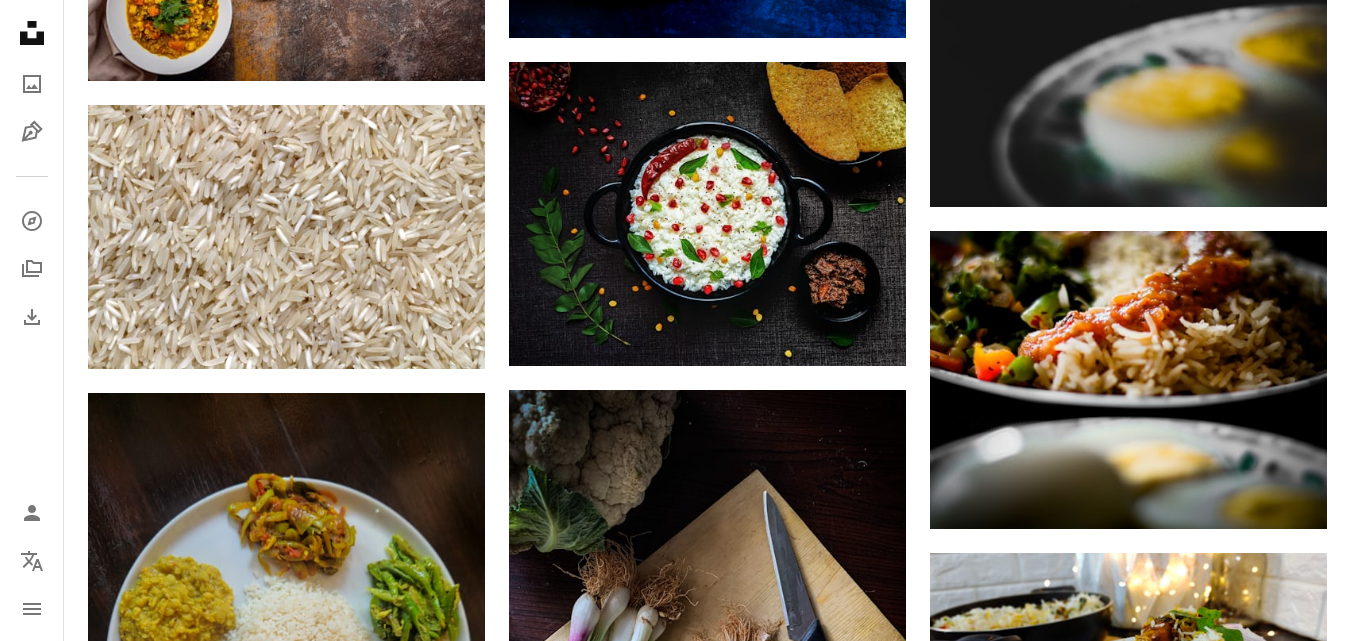 scroll, scrollTop: 1920, scrollLeft: 0, axis: vertical 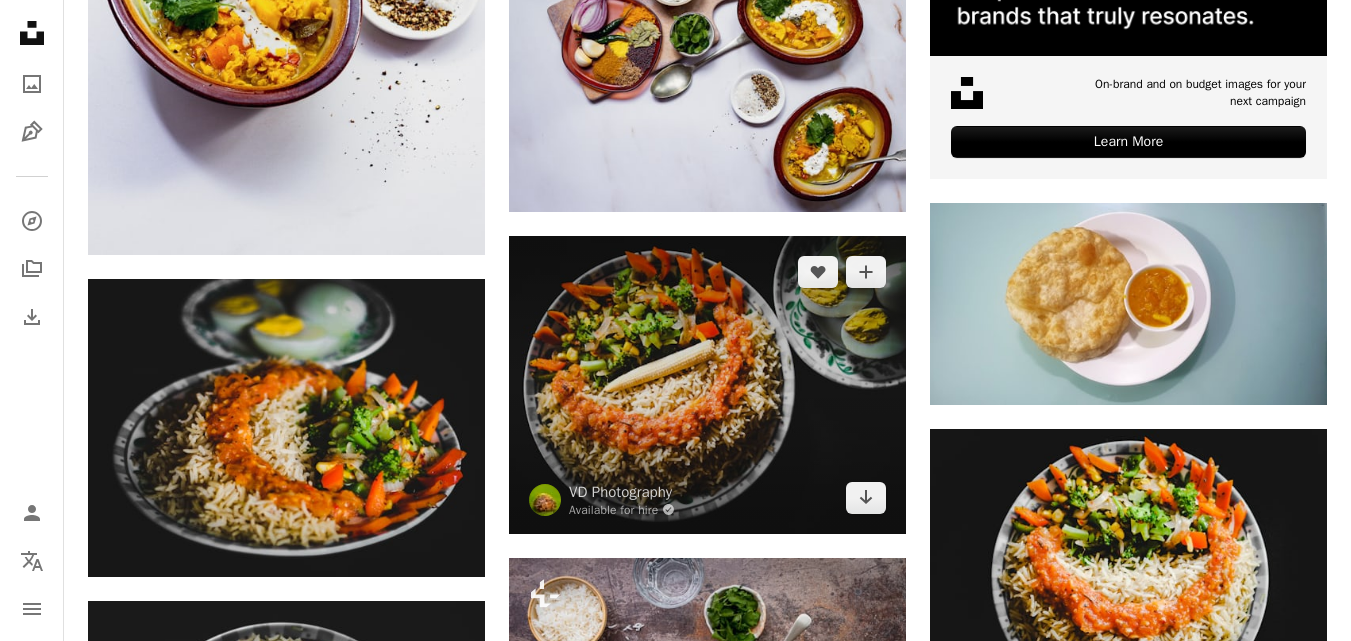 click at bounding box center (707, 385) 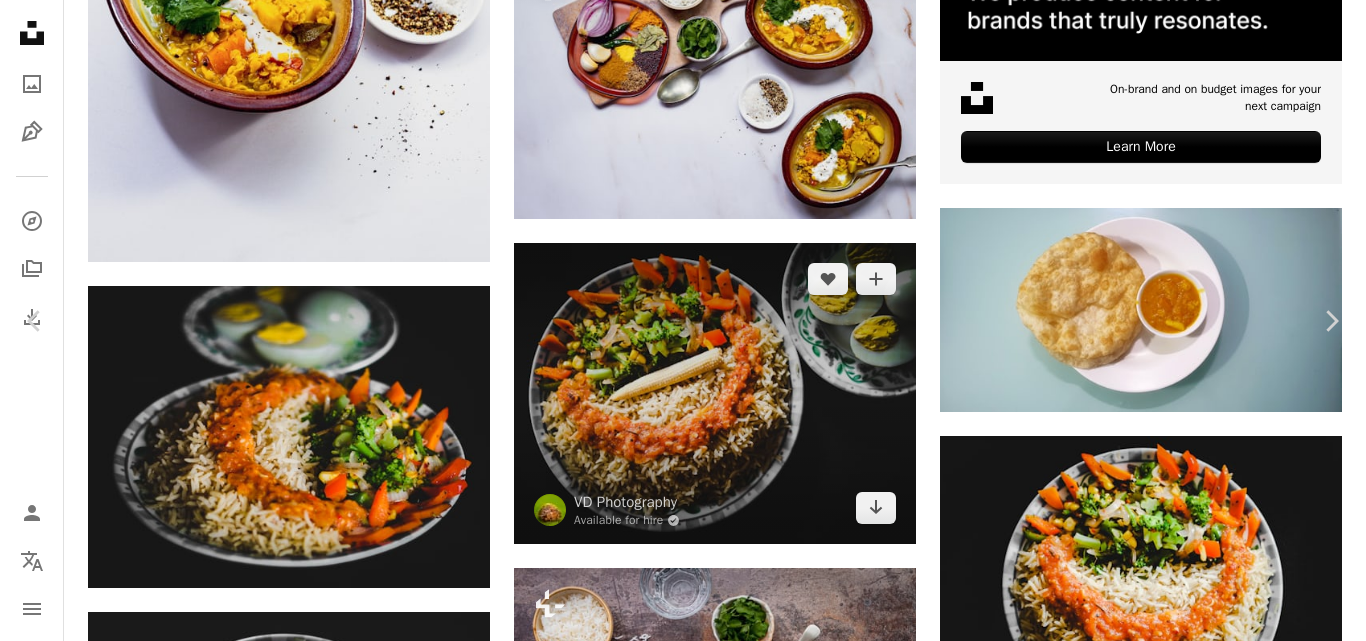 scroll, scrollTop: 11640, scrollLeft: 0, axis: vertical 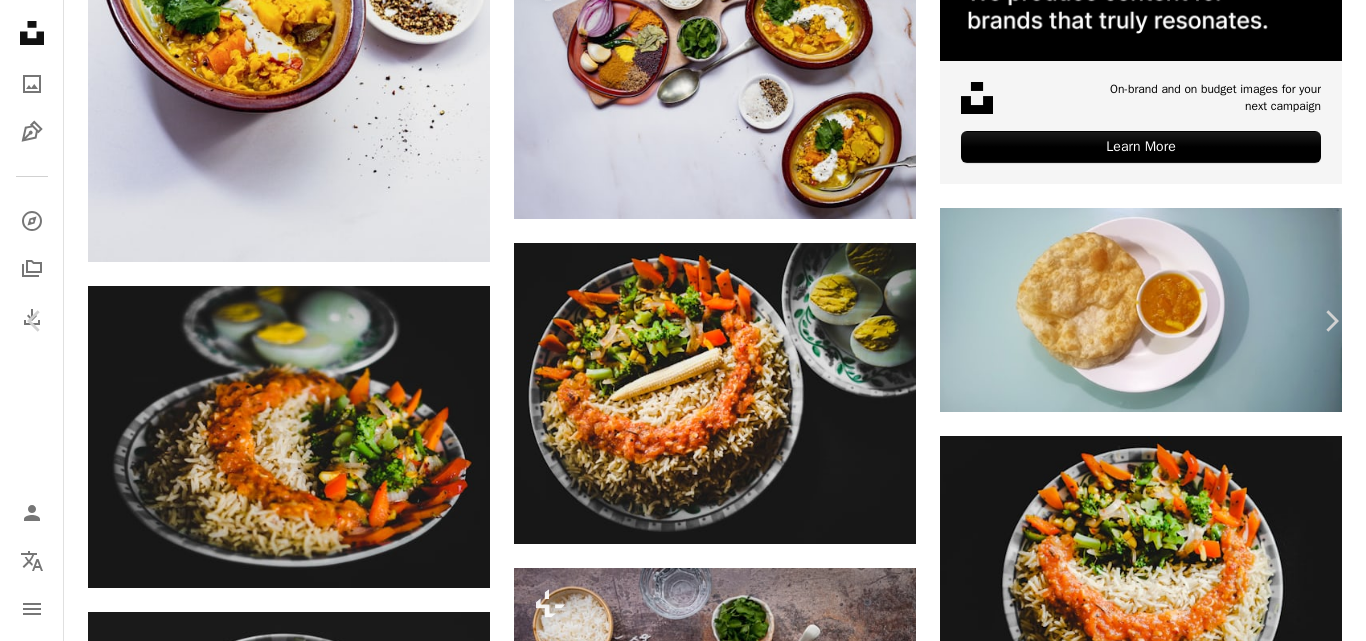 click at bounding box center (280, 3874) 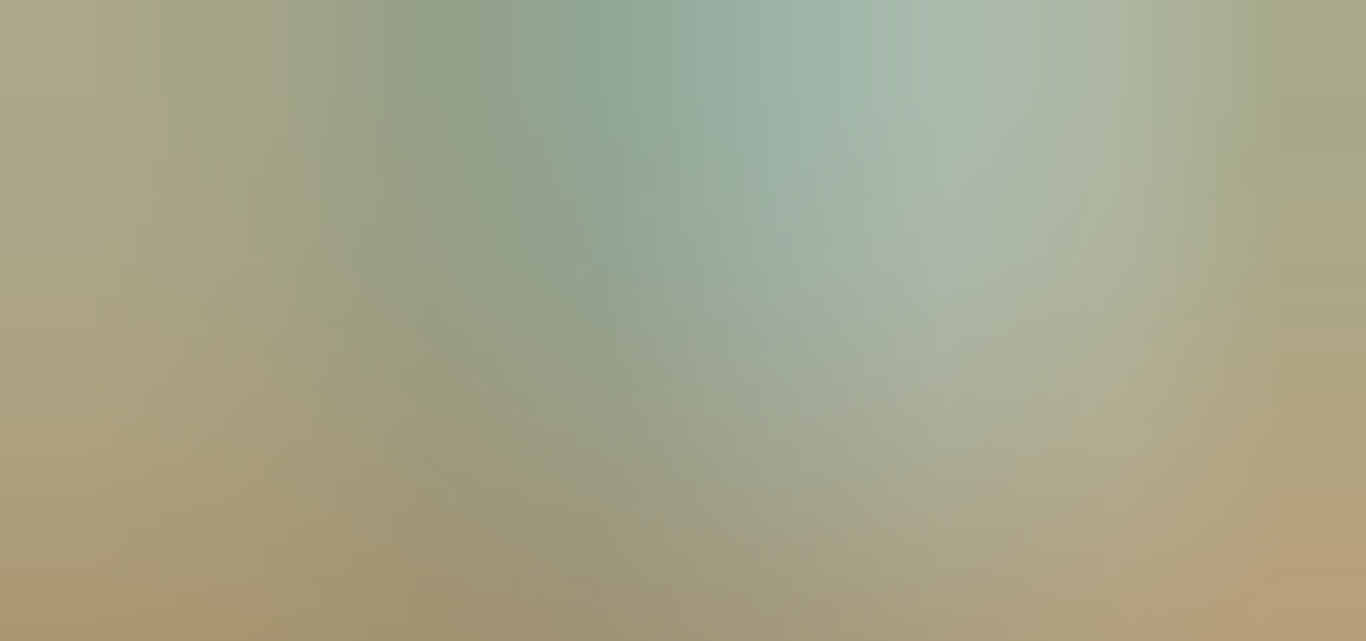 scroll, scrollTop: 127, scrollLeft: 0, axis: vertical 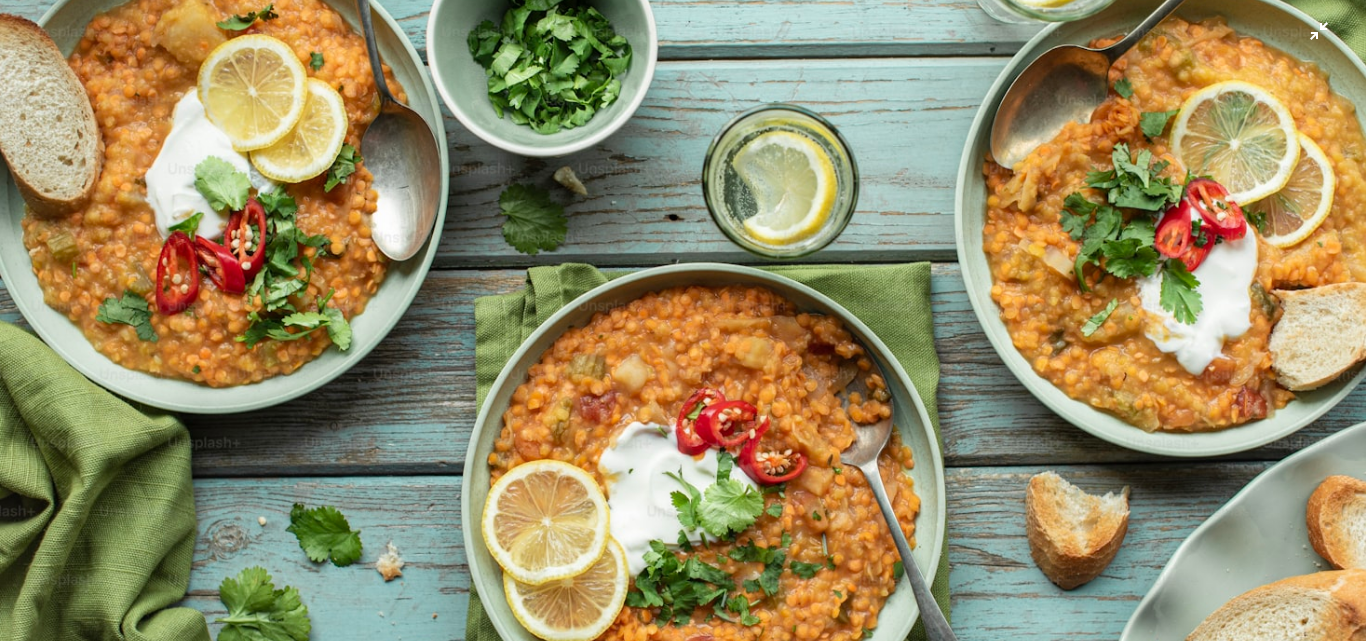 click at bounding box center (683, 329) 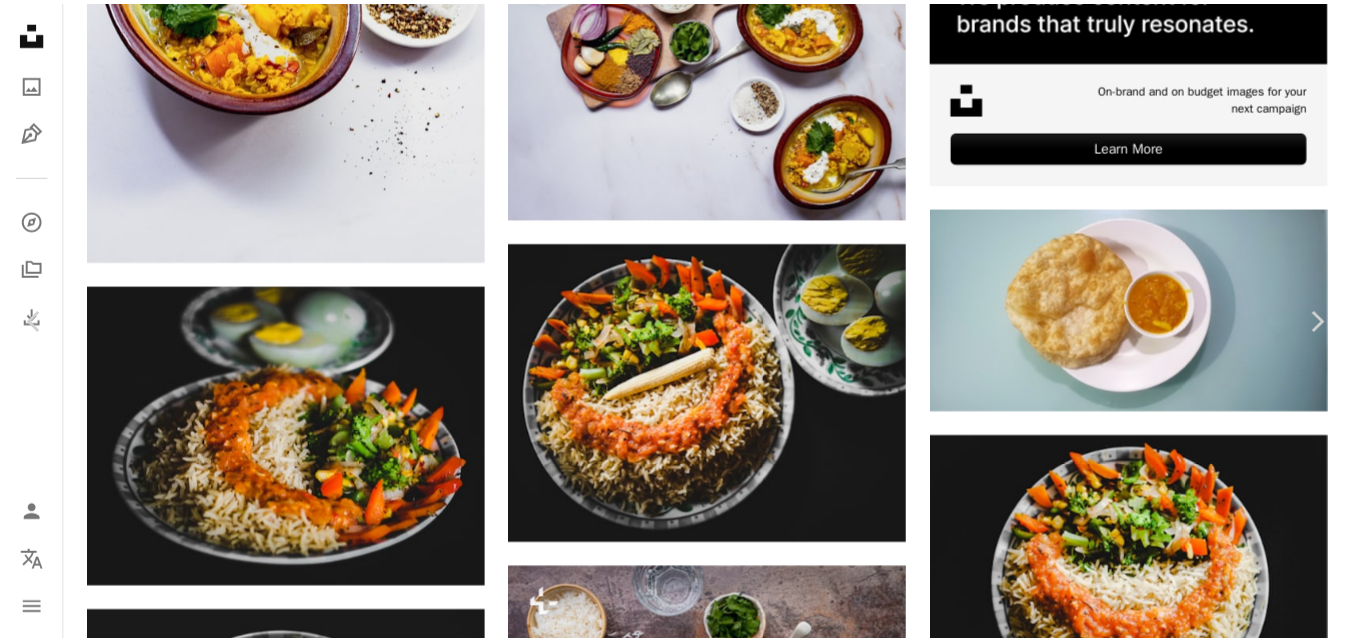scroll, scrollTop: 6187, scrollLeft: 0, axis: vertical 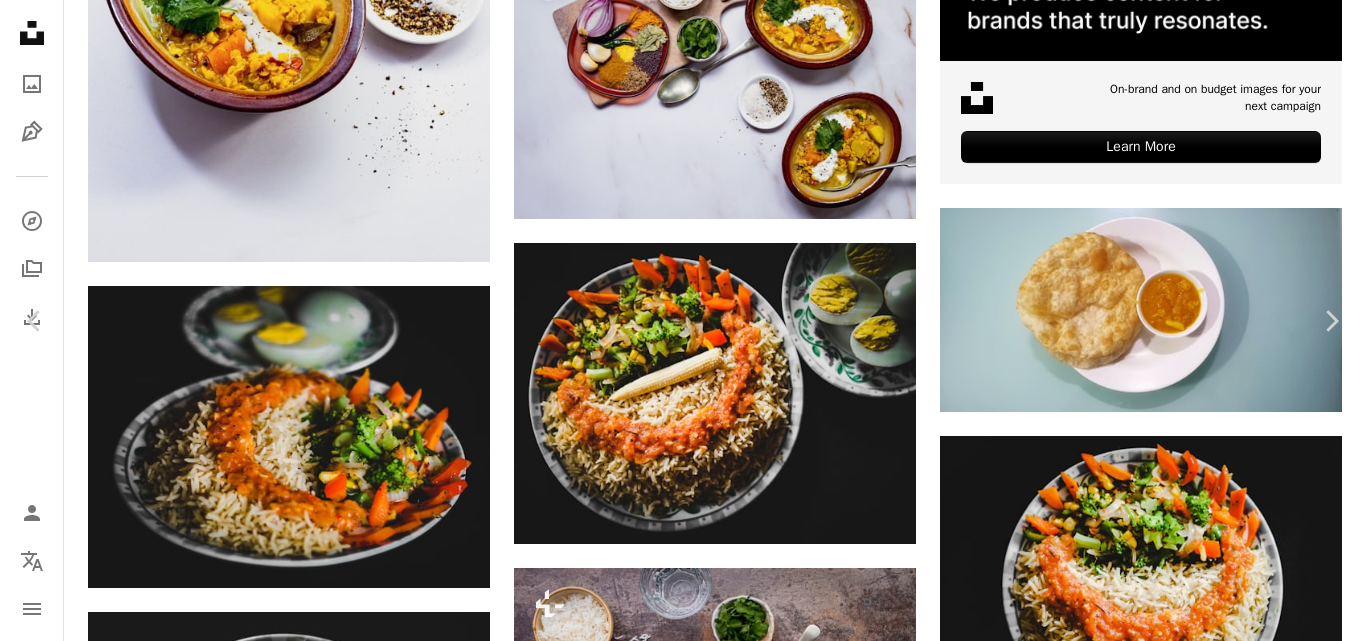 click on "An X shape" at bounding box center (20, 20) 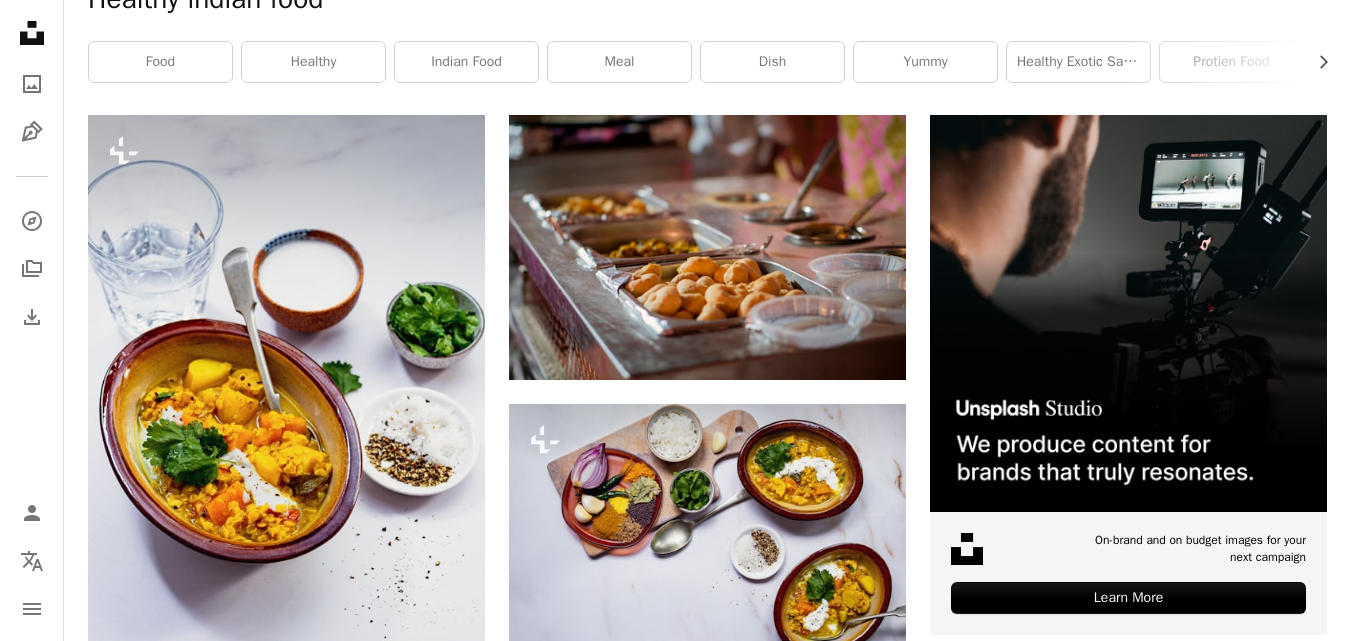 scroll, scrollTop: 0, scrollLeft: 0, axis: both 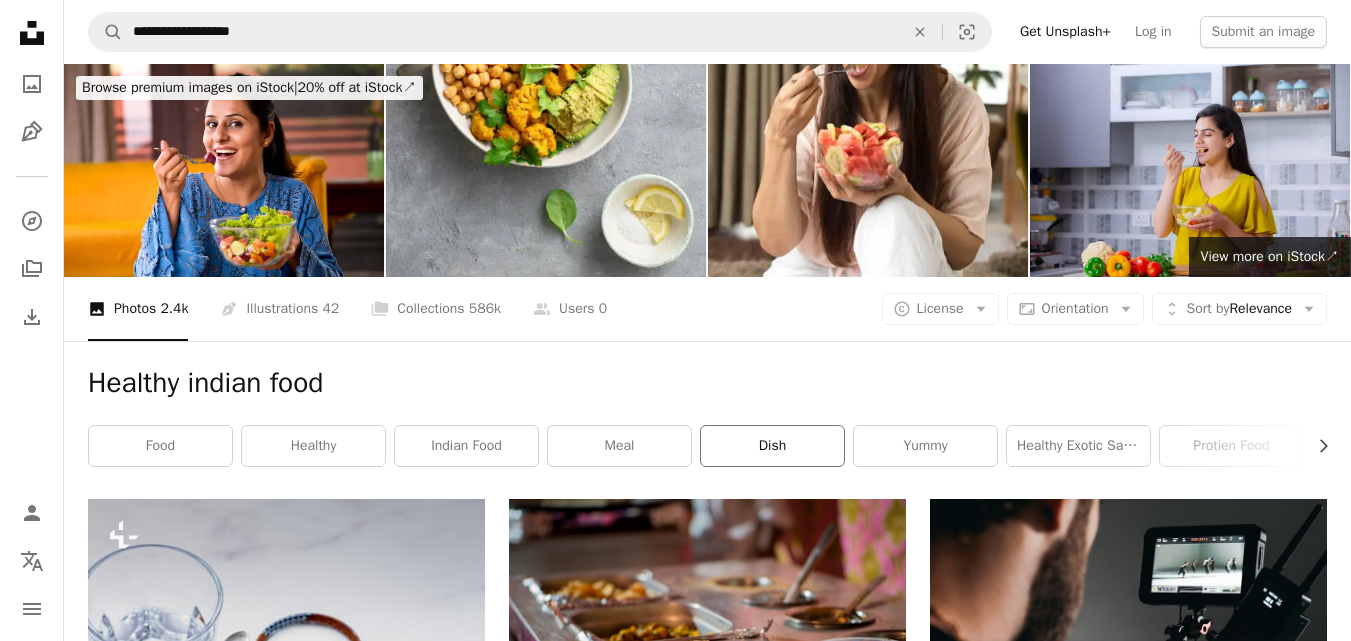 click on "dish" at bounding box center [772, 446] 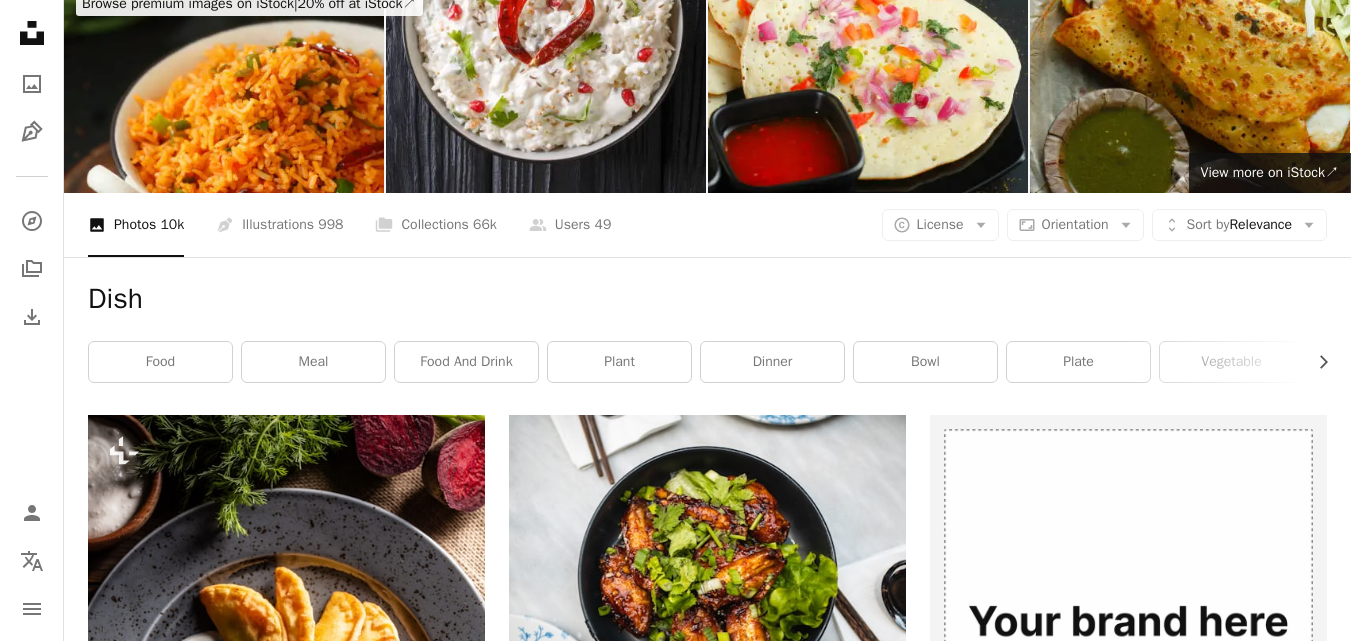 scroll, scrollTop: 0, scrollLeft: 0, axis: both 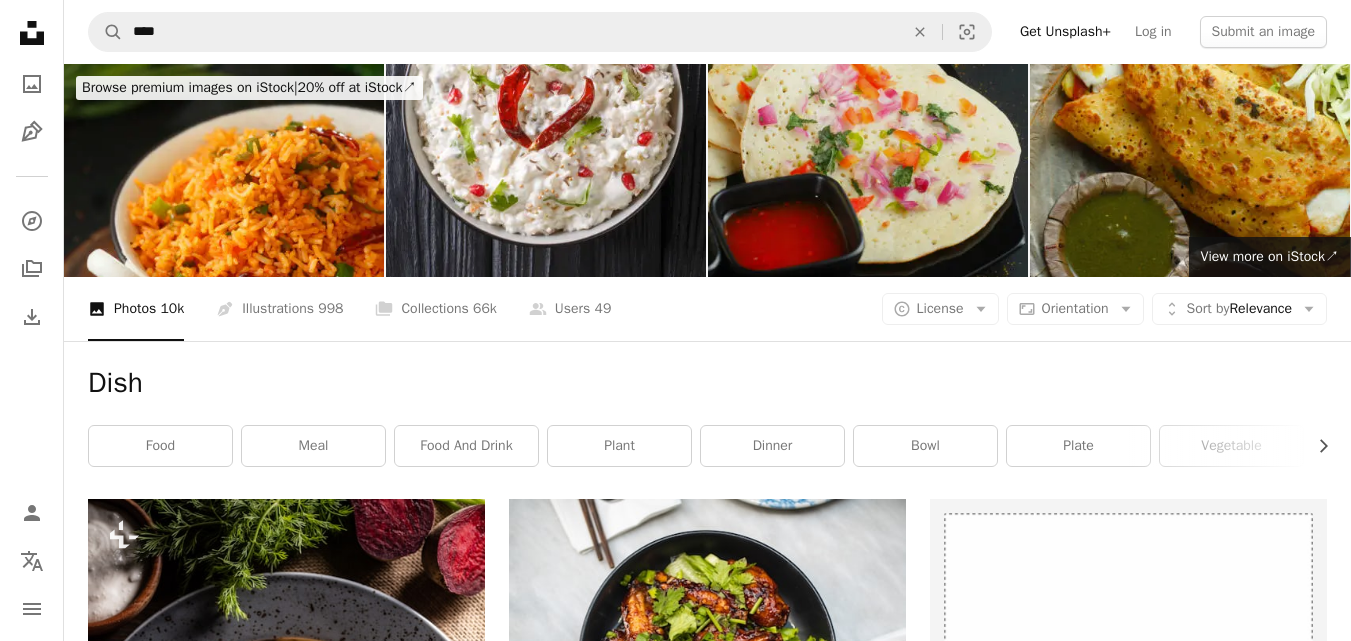 click at bounding box center [868, 170] 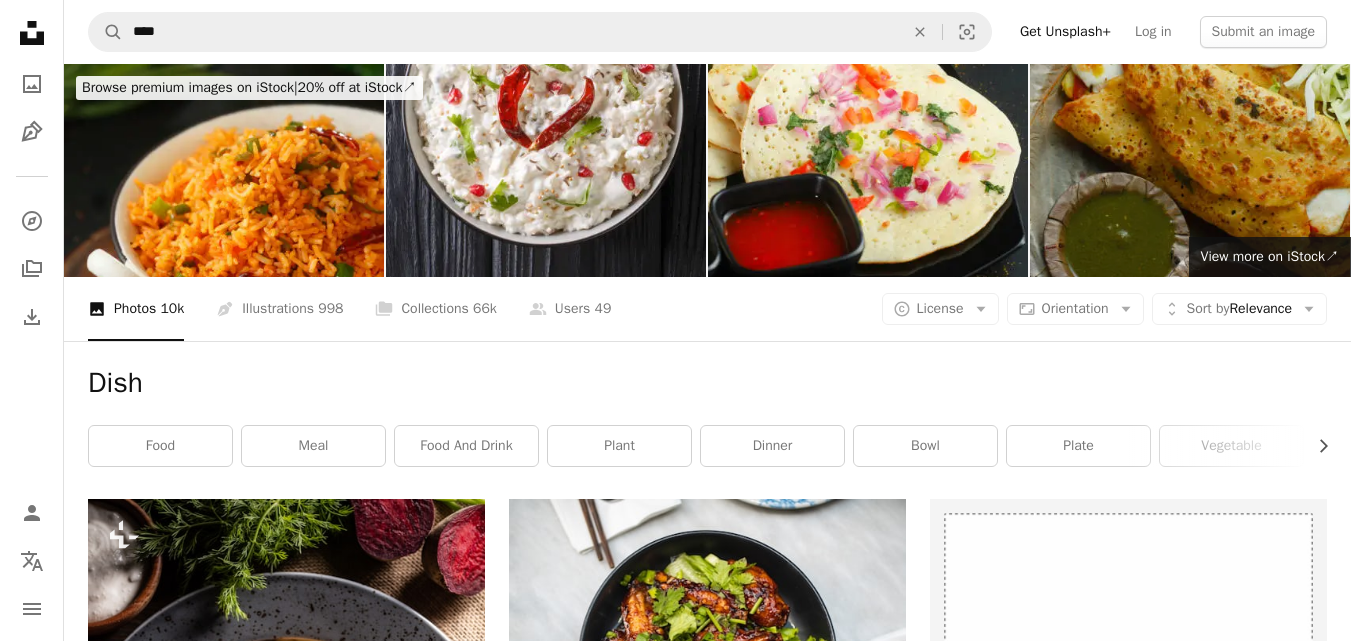 click at bounding box center (1190, 170) 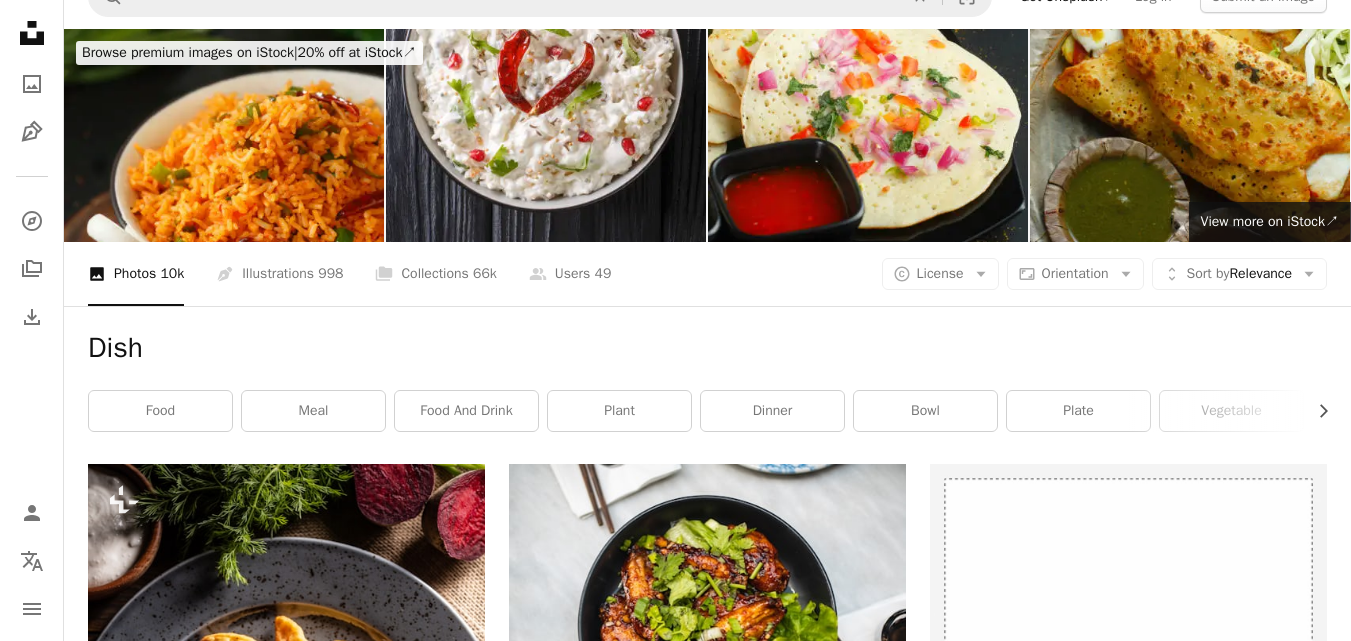 scroll, scrollTop: 0, scrollLeft: 0, axis: both 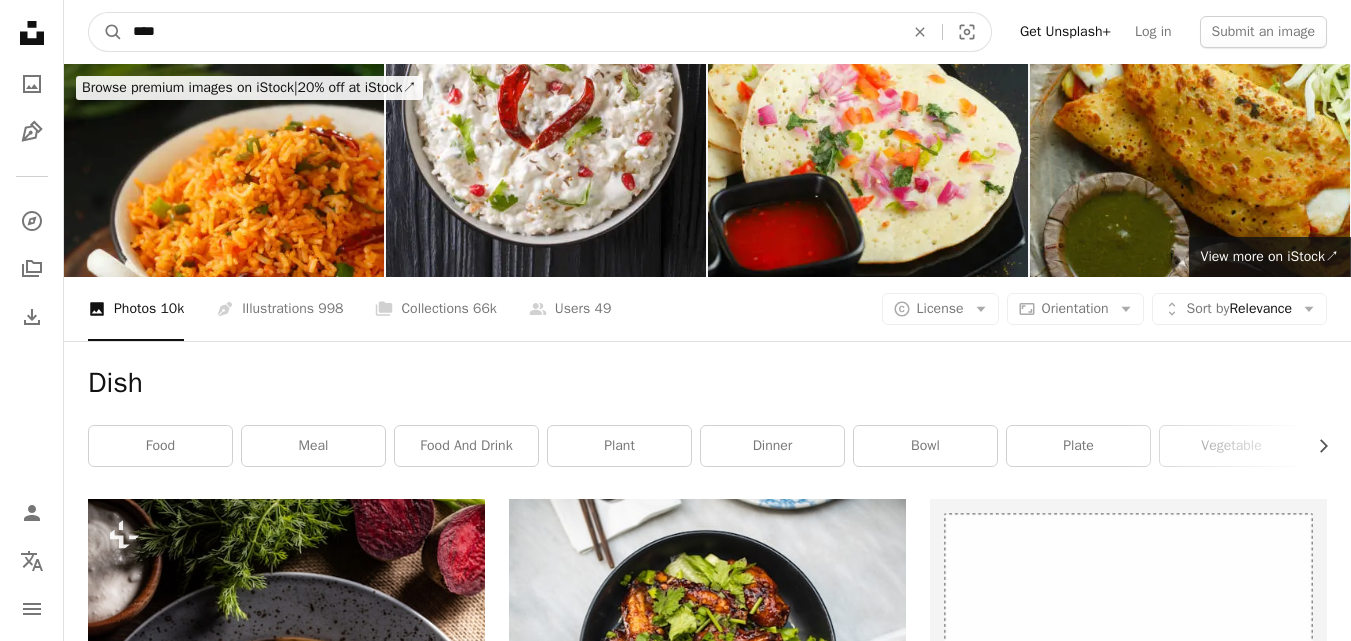 click on "****" at bounding box center [510, 32] 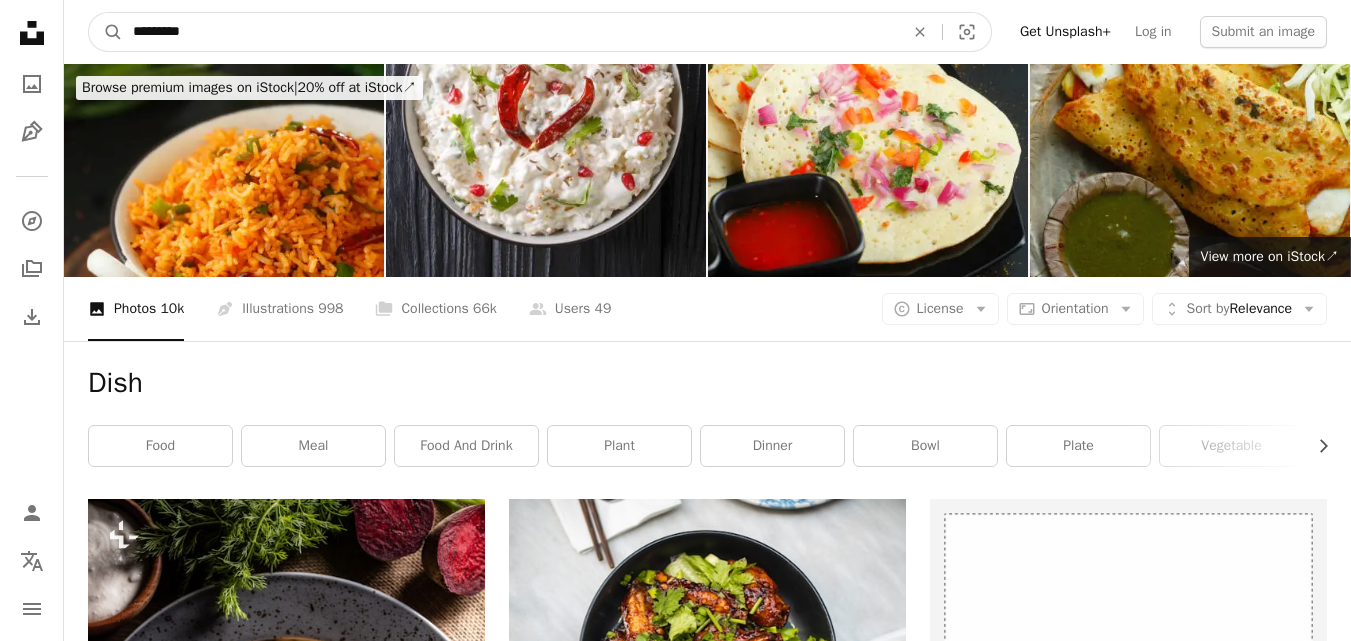 type on "*********" 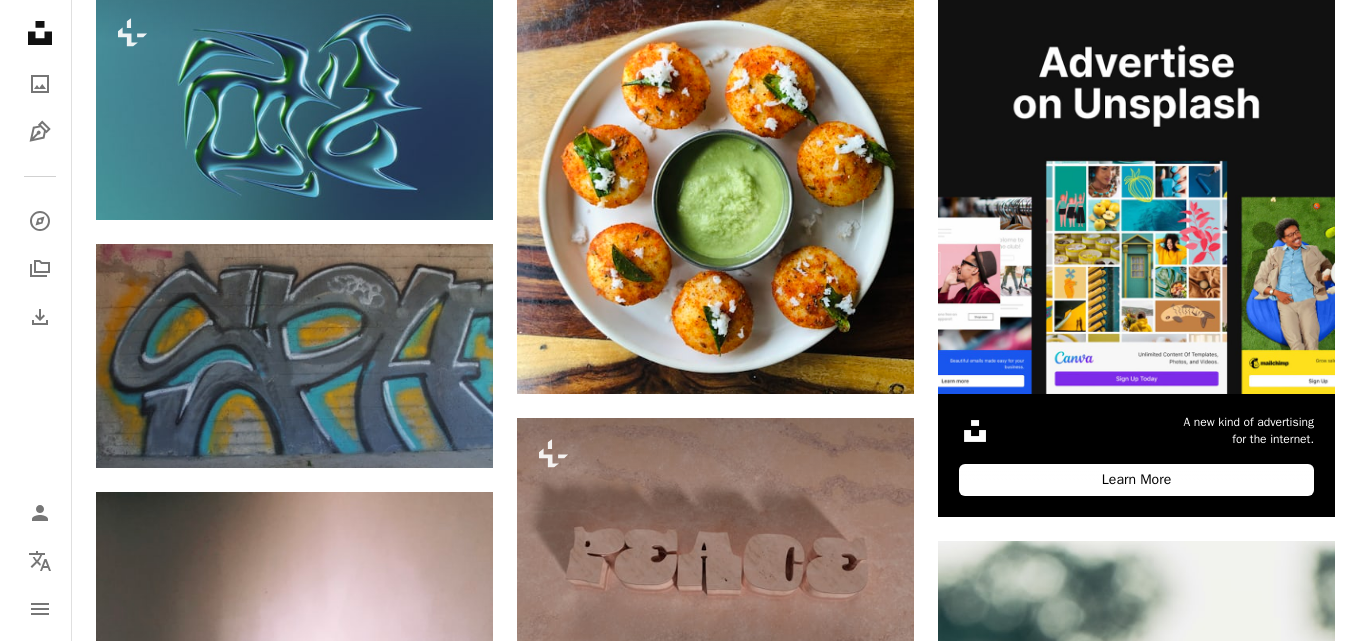 scroll, scrollTop: 360, scrollLeft: 0, axis: vertical 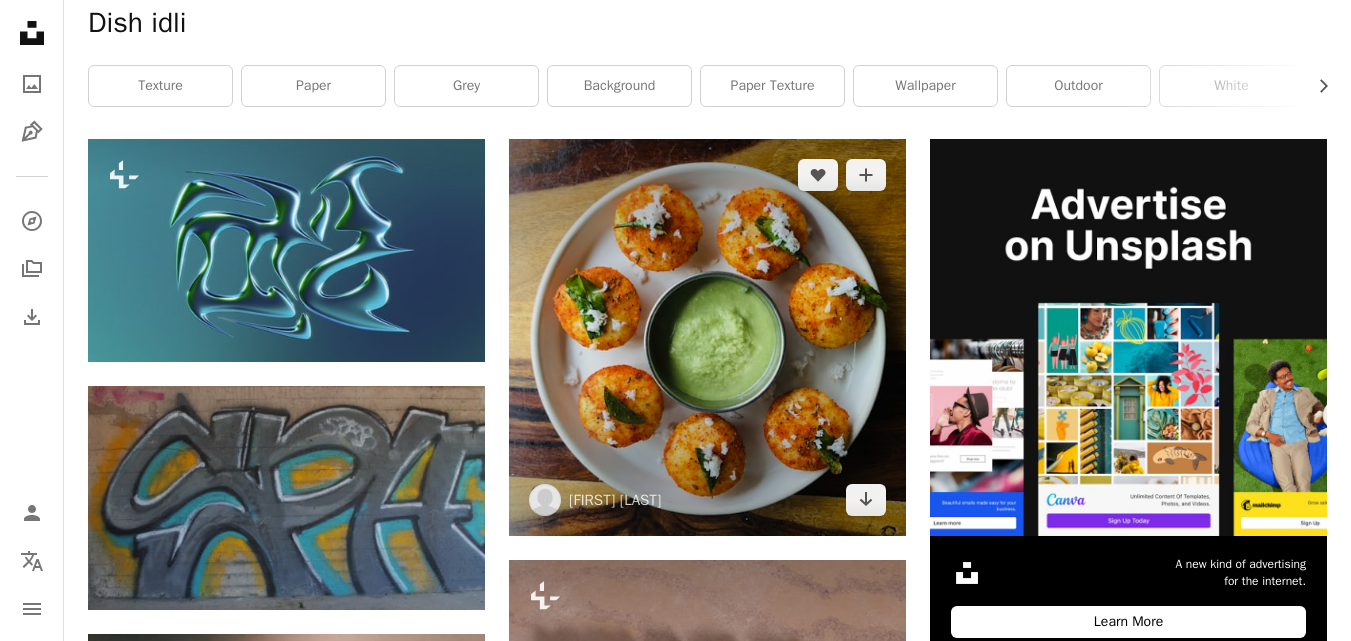 click at bounding box center (707, 337) 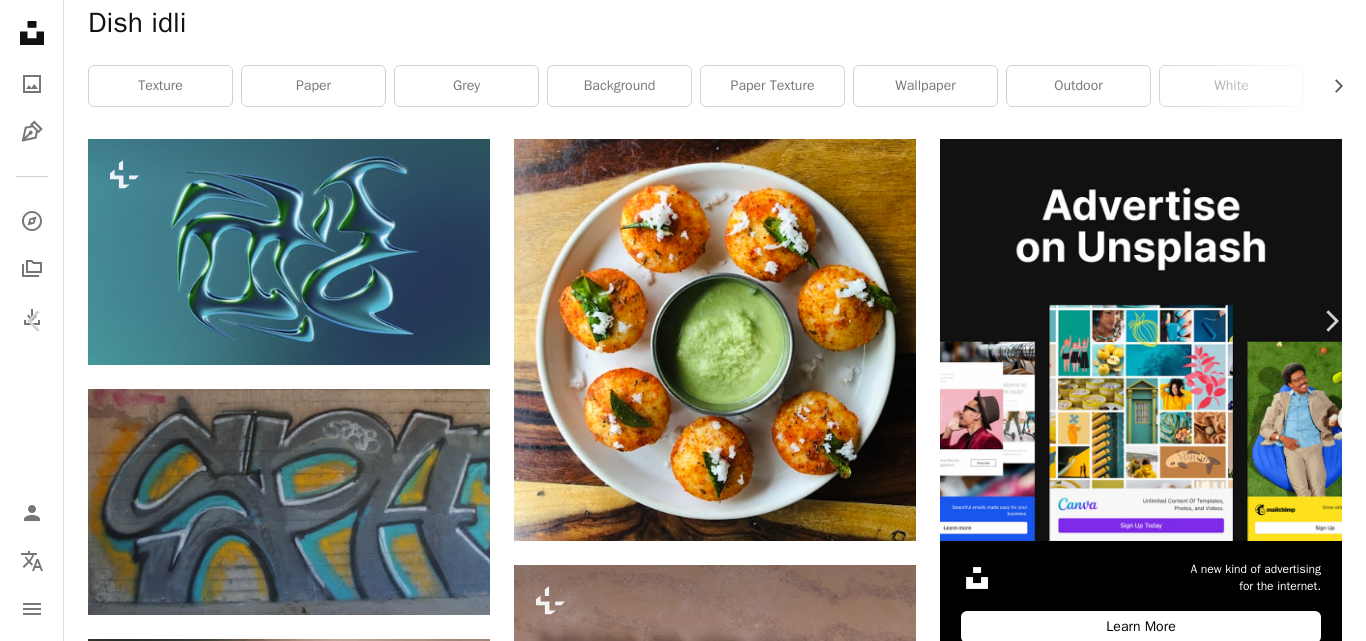 scroll, scrollTop: 6440, scrollLeft: 0, axis: vertical 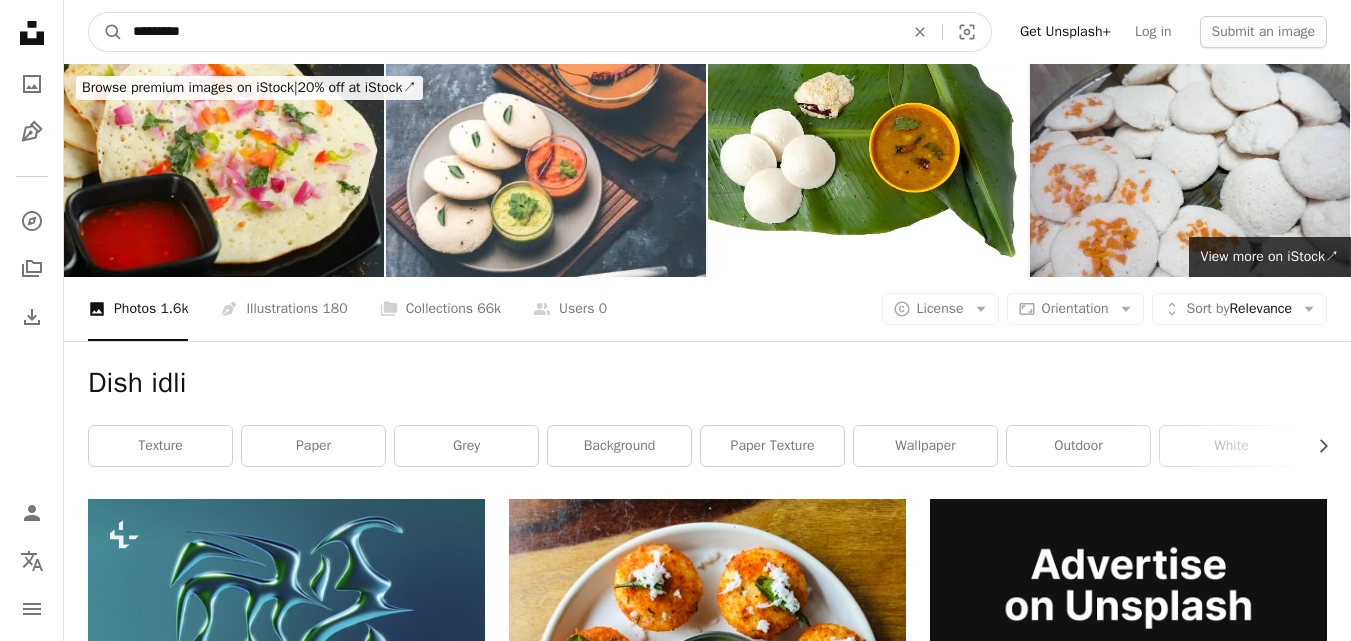 click on "*********" at bounding box center (510, 32) 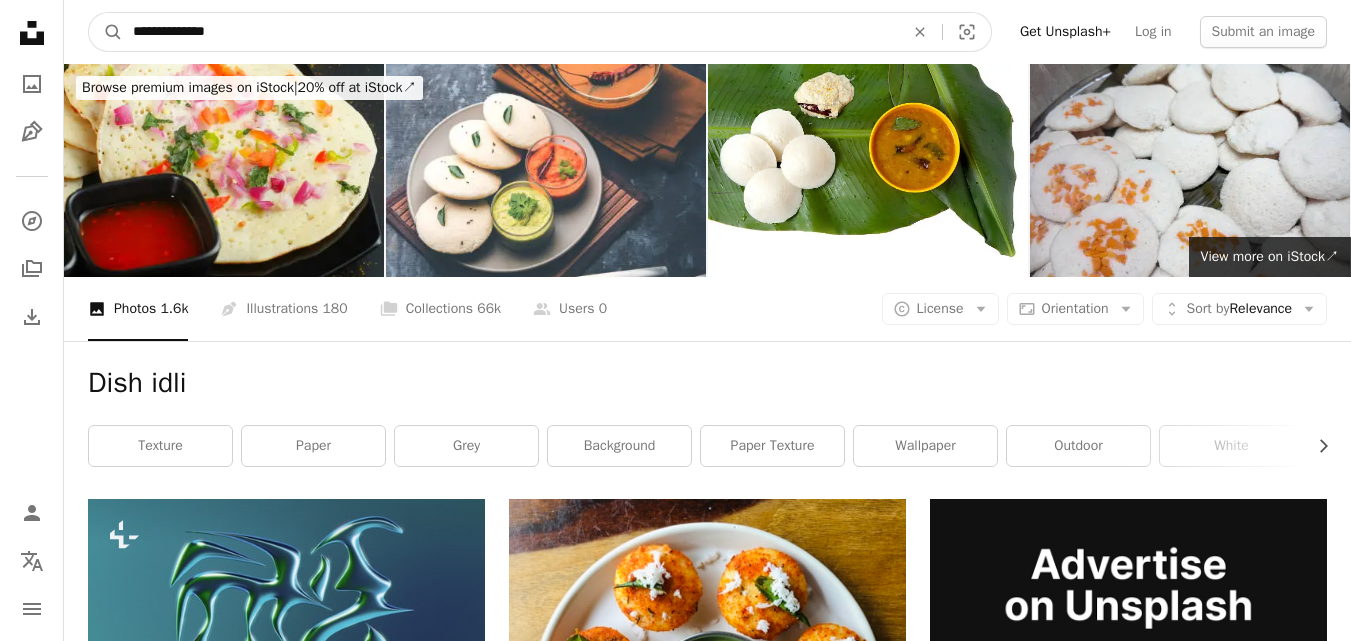 type on "**********" 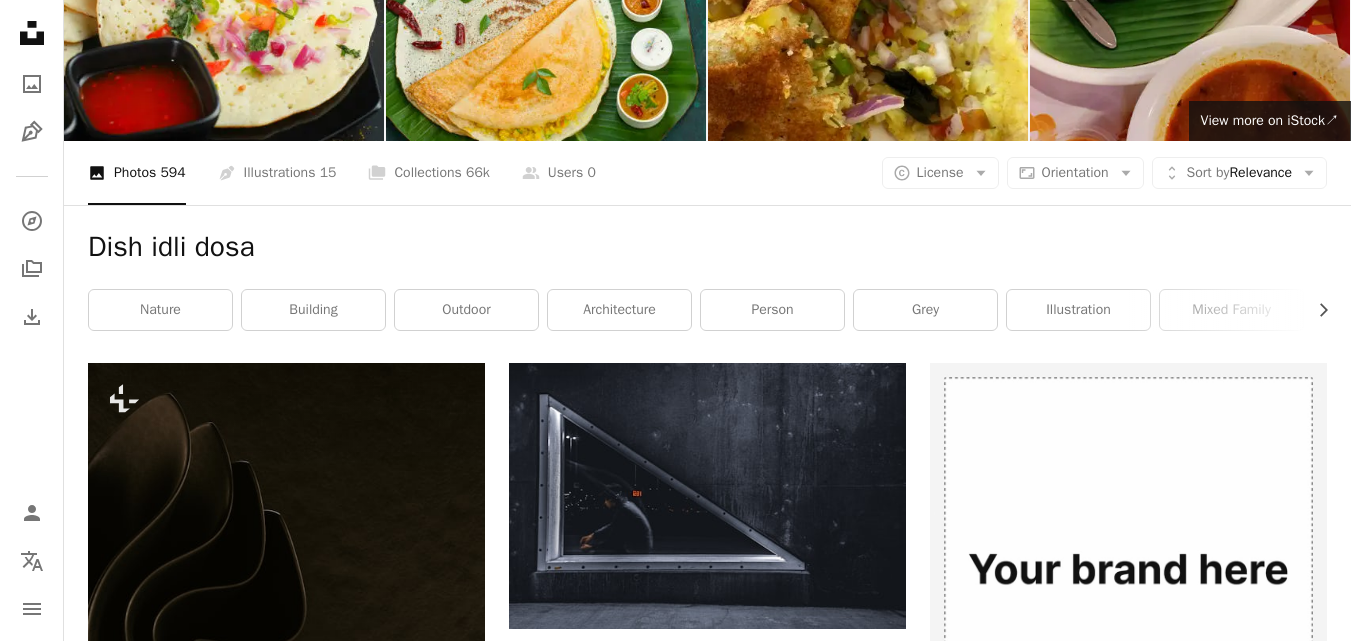 scroll, scrollTop: 0, scrollLeft: 0, axis: both 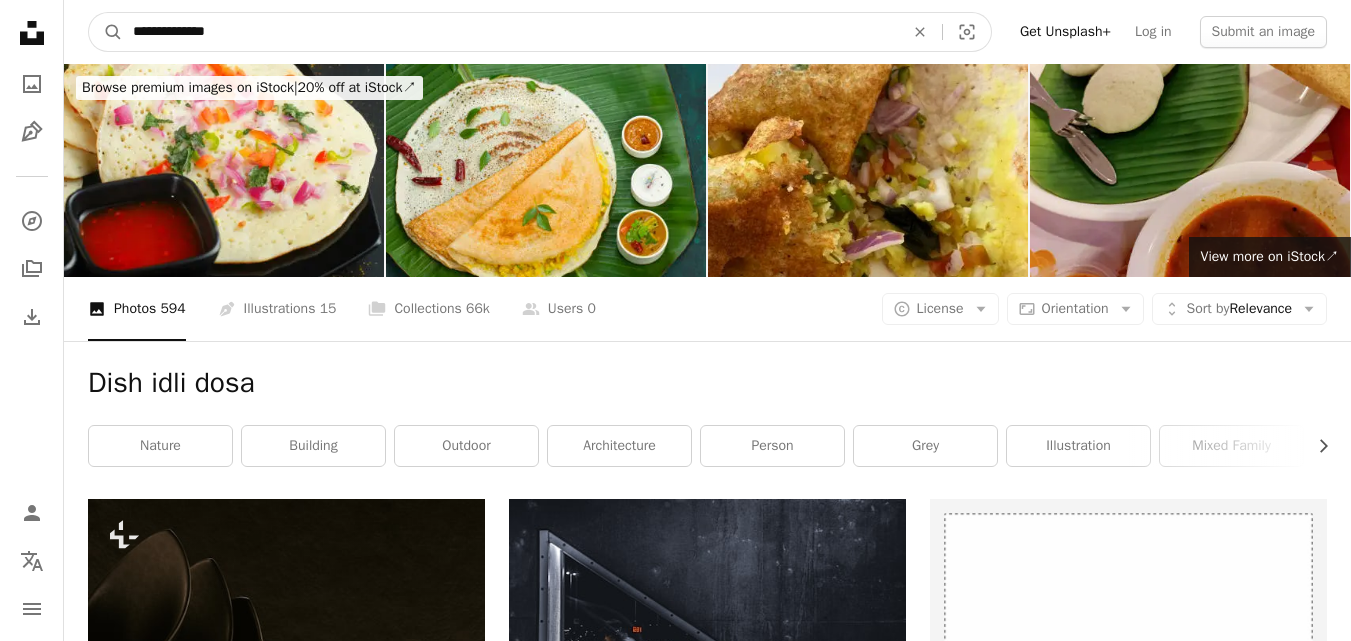 click on "**********" at bounding box center [510, 32] 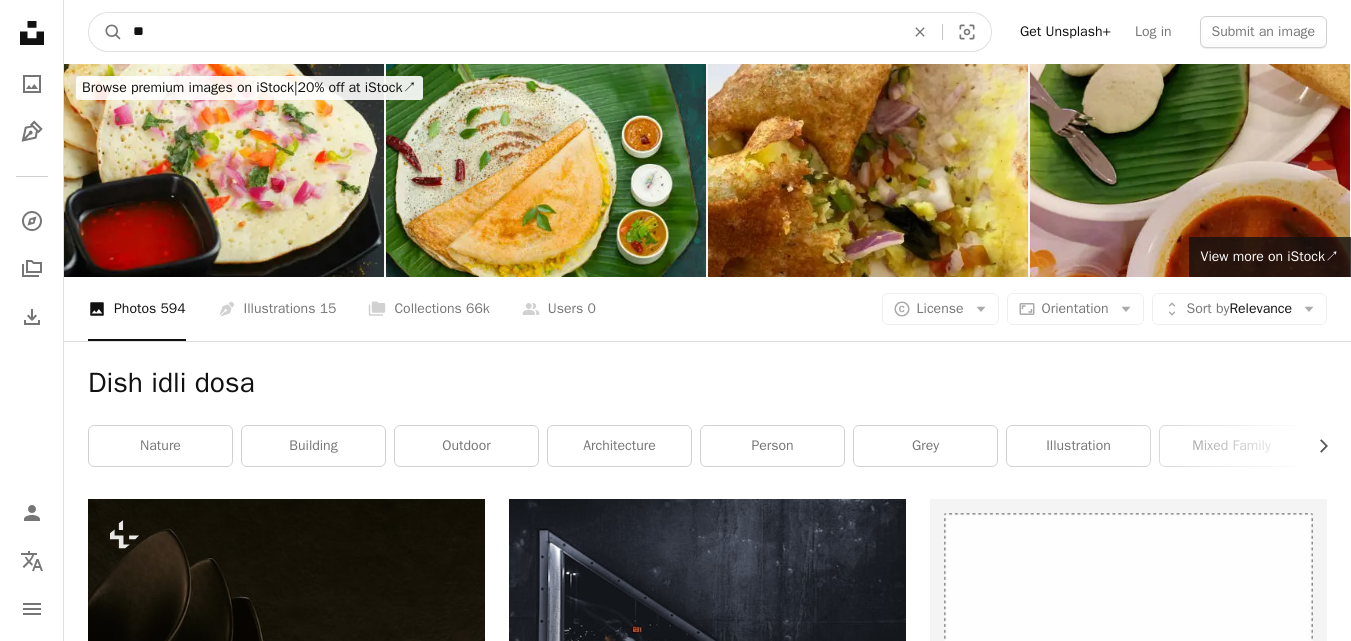 type on "*" 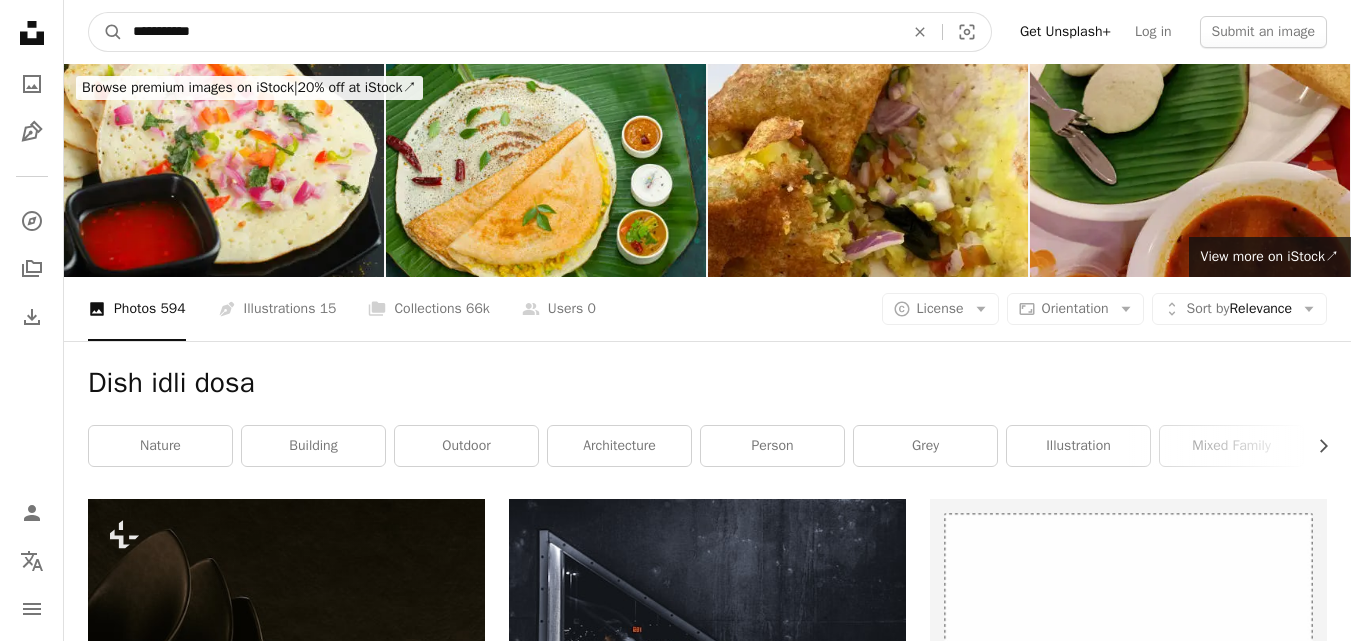 type on "**********" 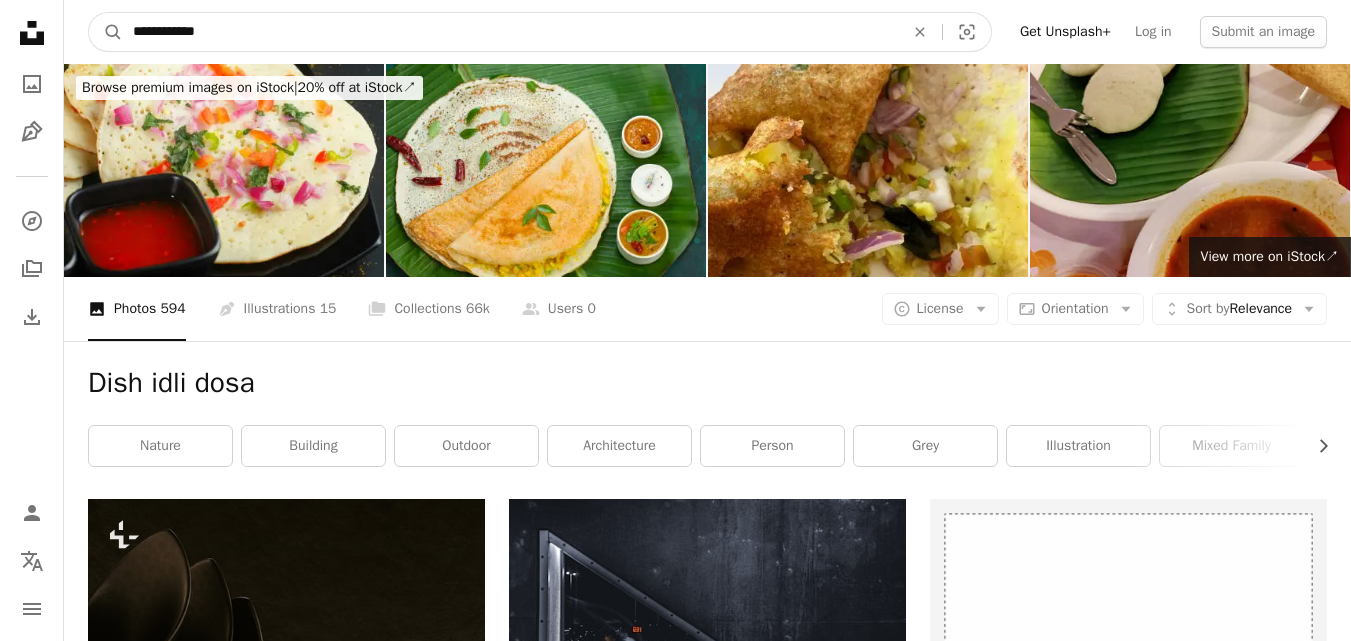 click on "A magnifying glass" at bounding box center [106, 32] 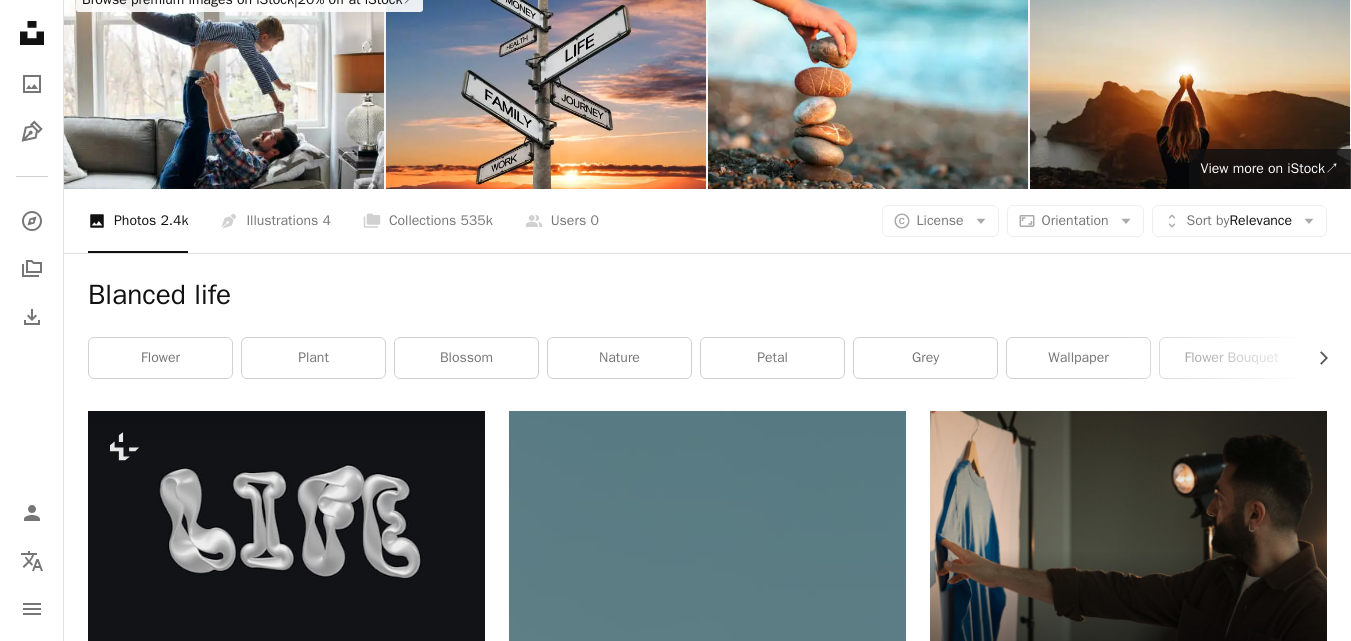 scroll, scrollTop: 0, scrollLeft: 0, axis: both 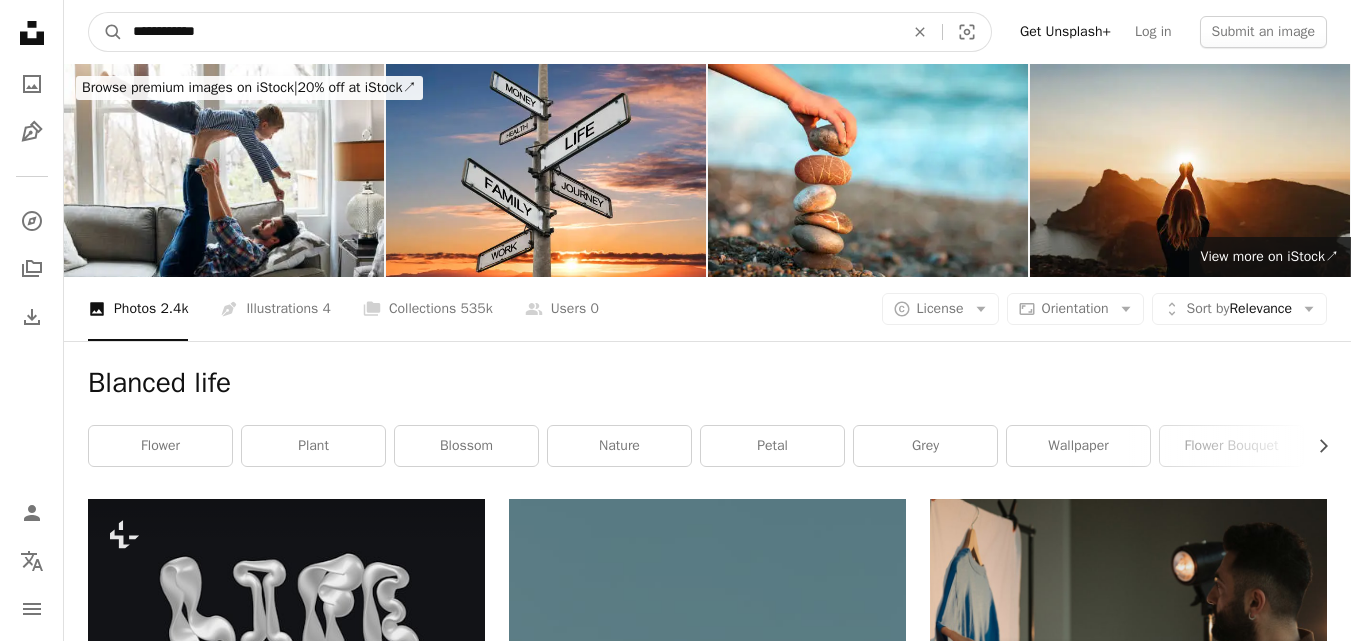 click on "**********" at bounding box center (510, 32) 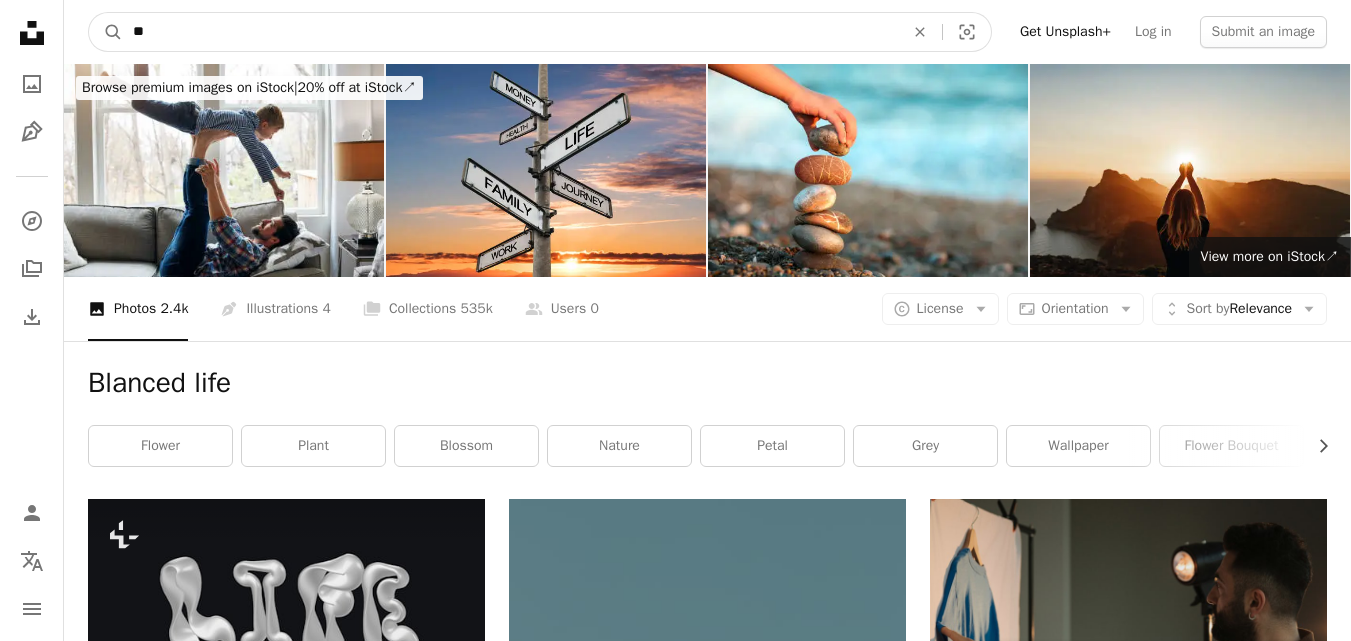 type on "*" 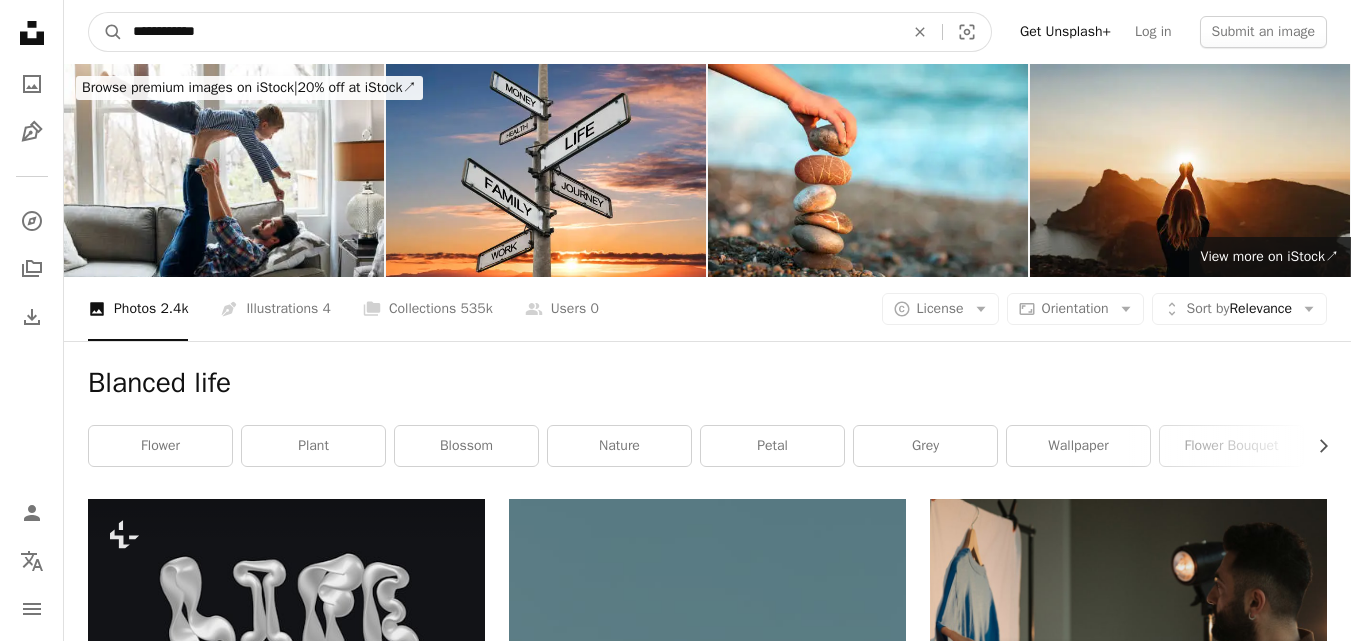 type on "**********" 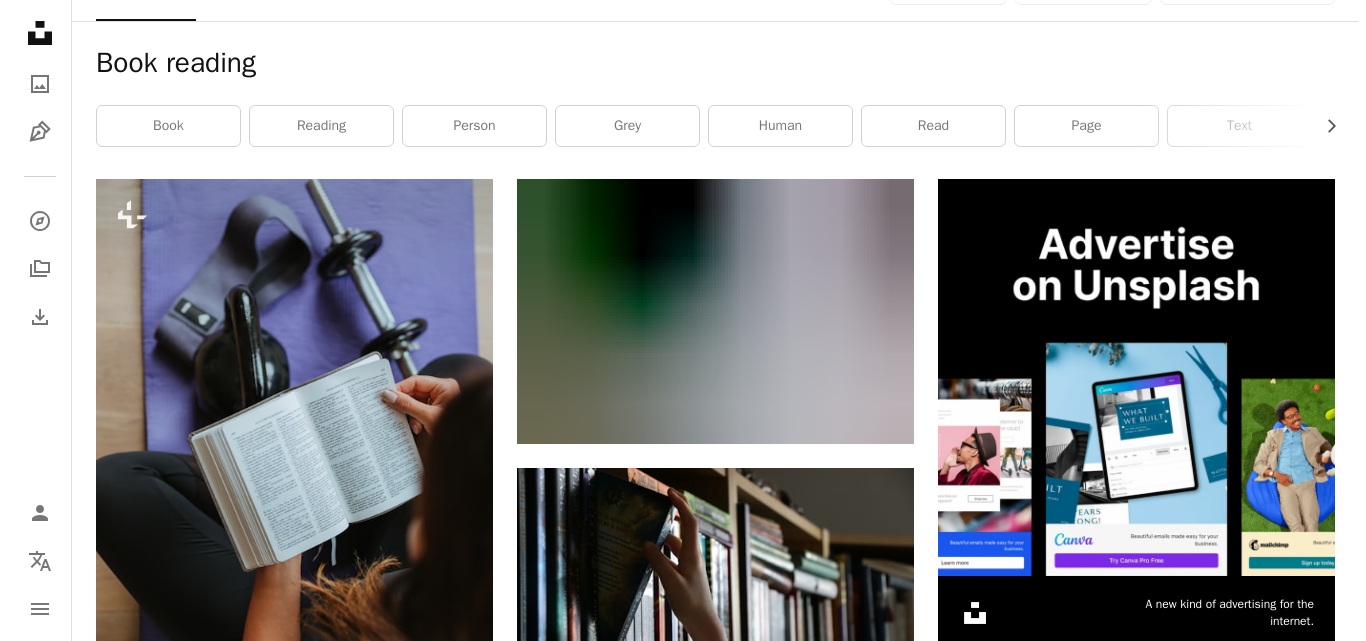 scroll, scrollTop: 280, scrollLeft: 0, axis: vertical 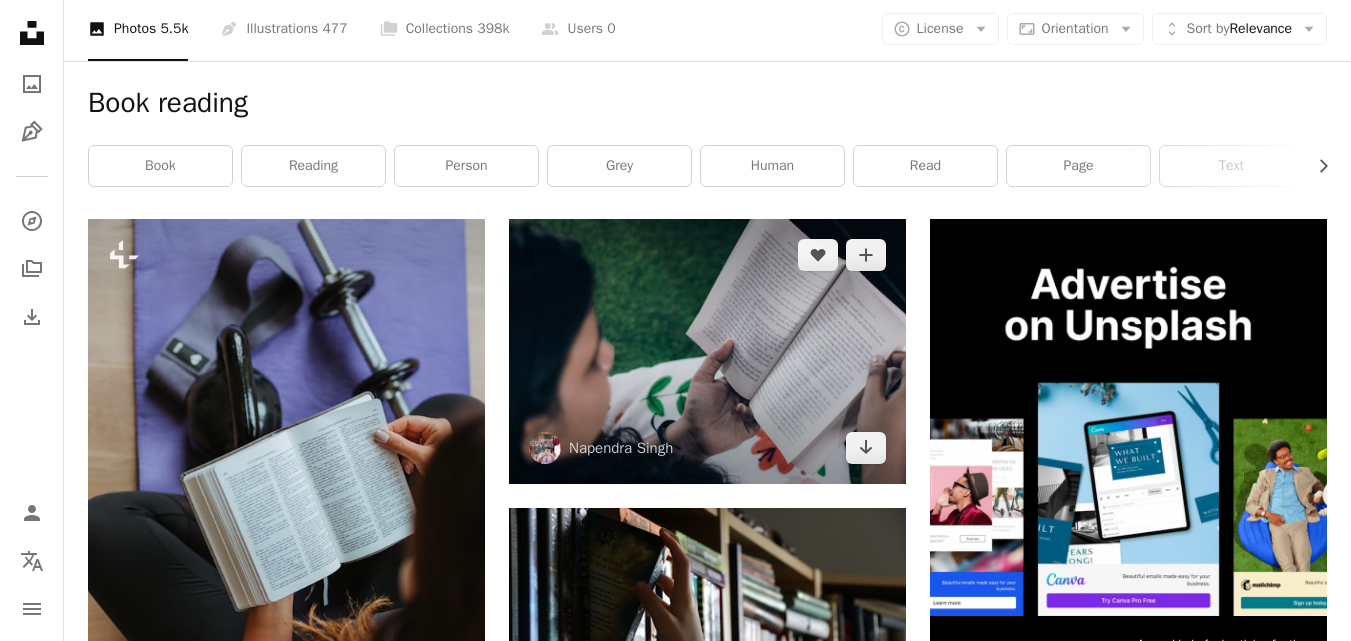click at bounding box center (707, 351) 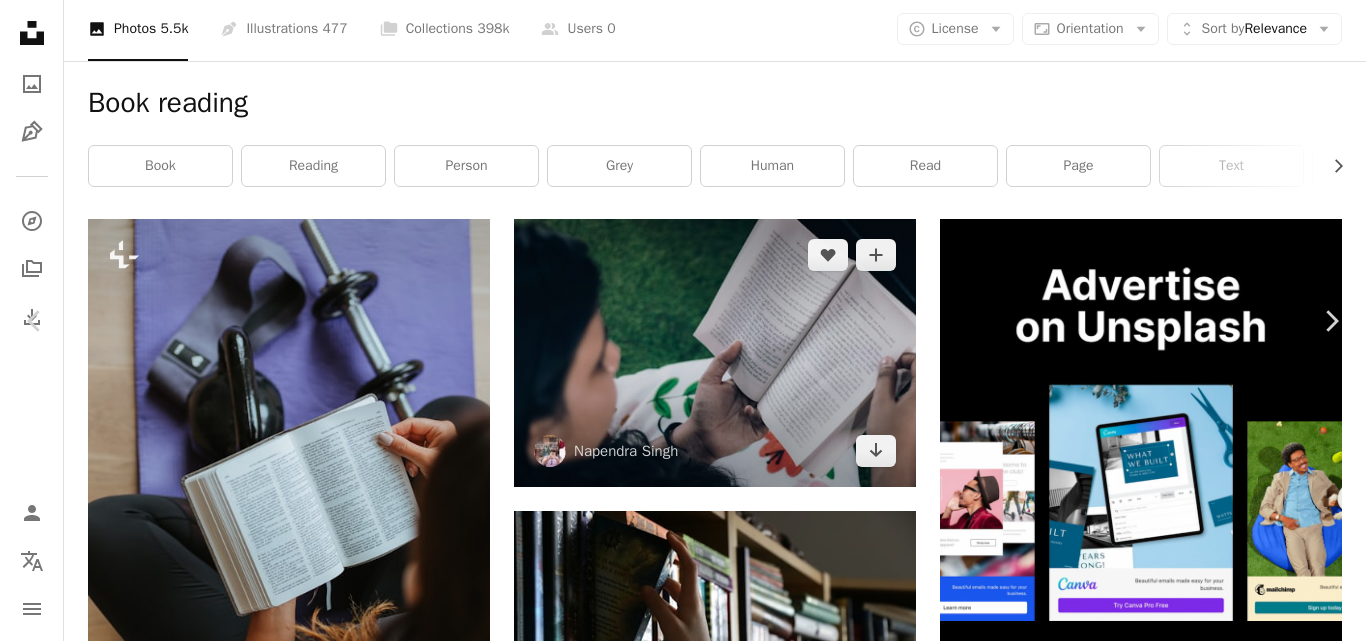 scroll, scrollTop: 7840, scrollLeft: 0, axis: vertical 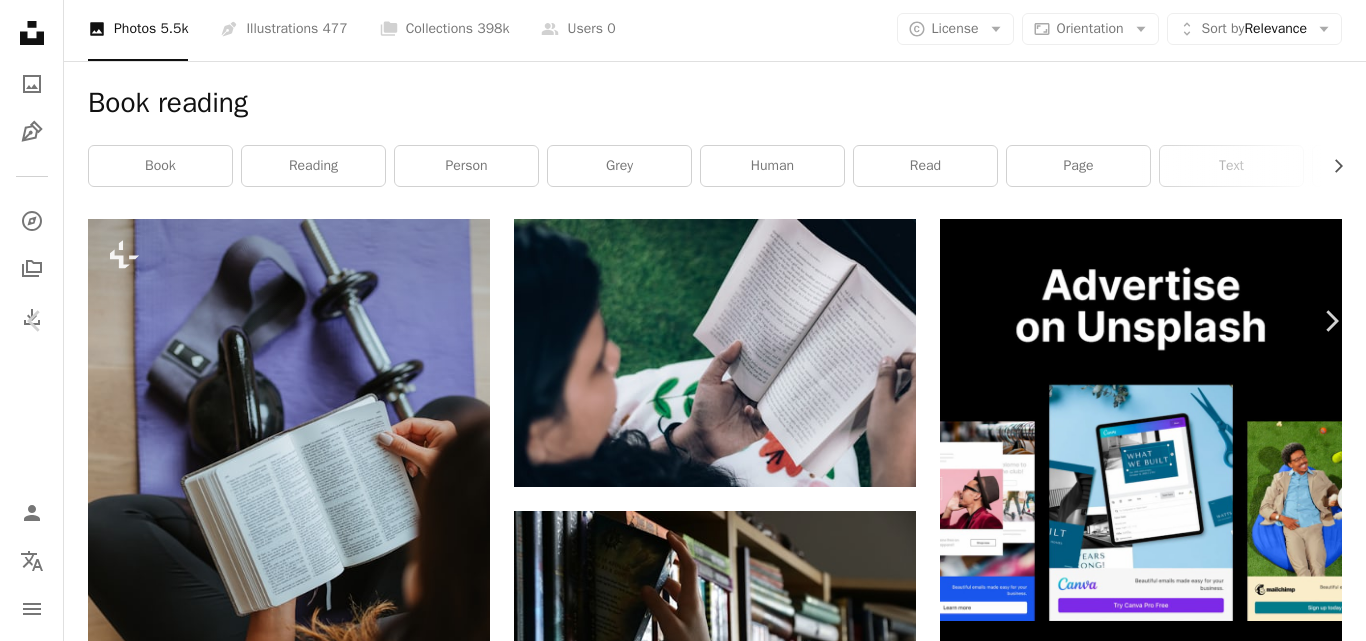 click at bounding box center [280, 4722] 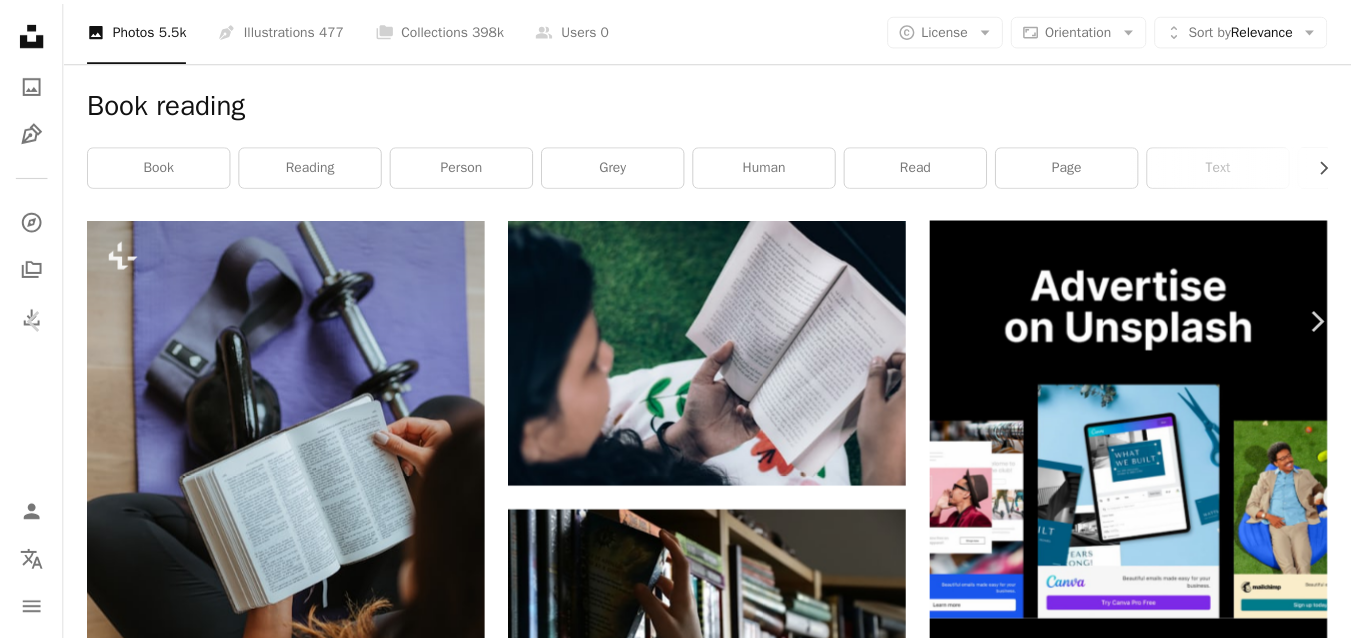 scroll, scrollTop: 0, scrollLeft: 0, axis: both 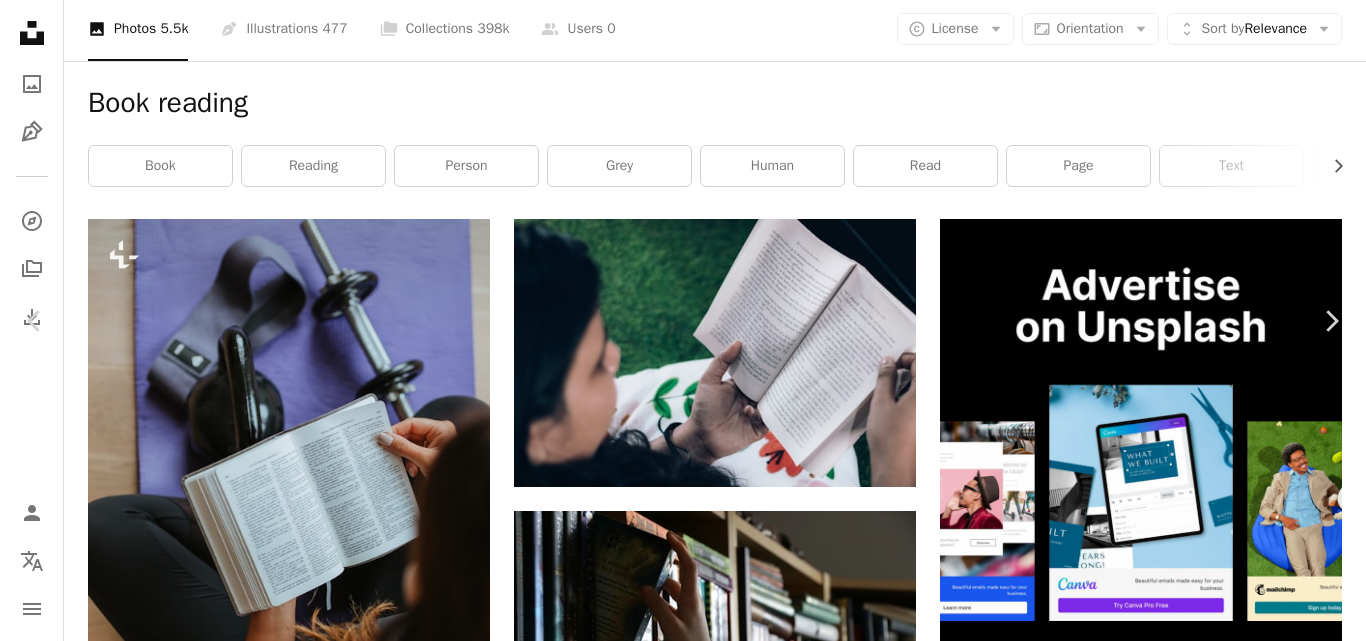 click on "An X shape" at bounding box center (20, 20) 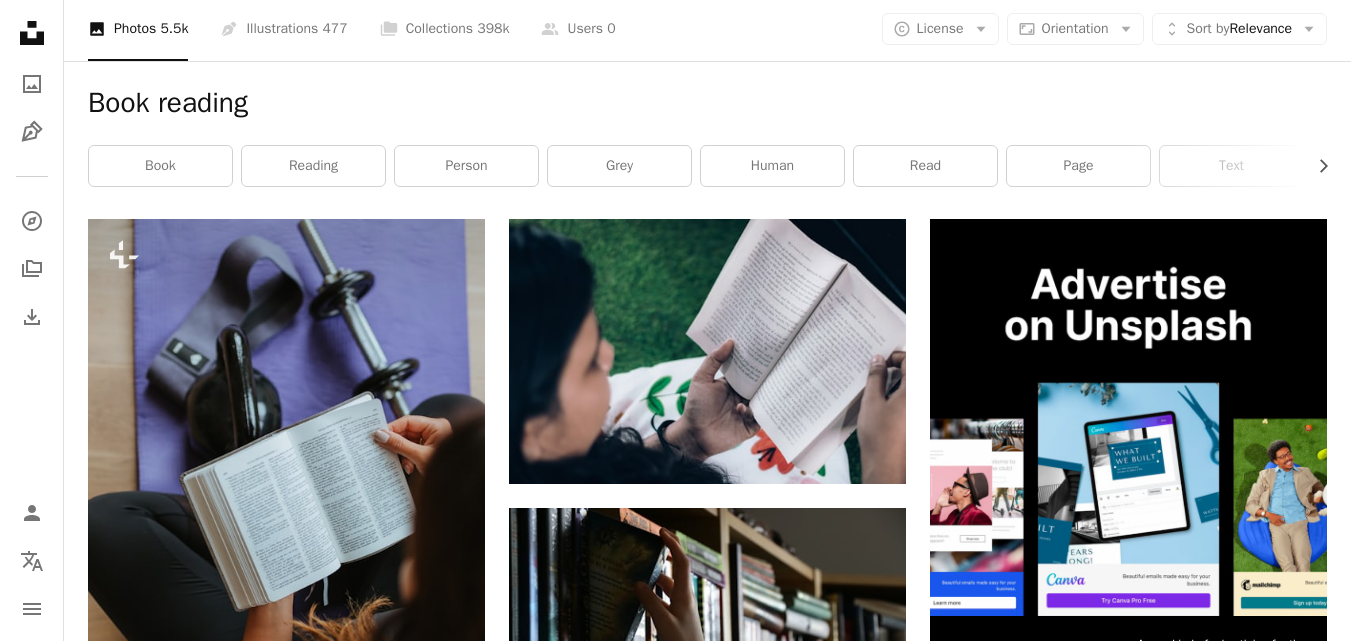 scroll, scrollTop: 0, scrollLeft: 0, axis: both 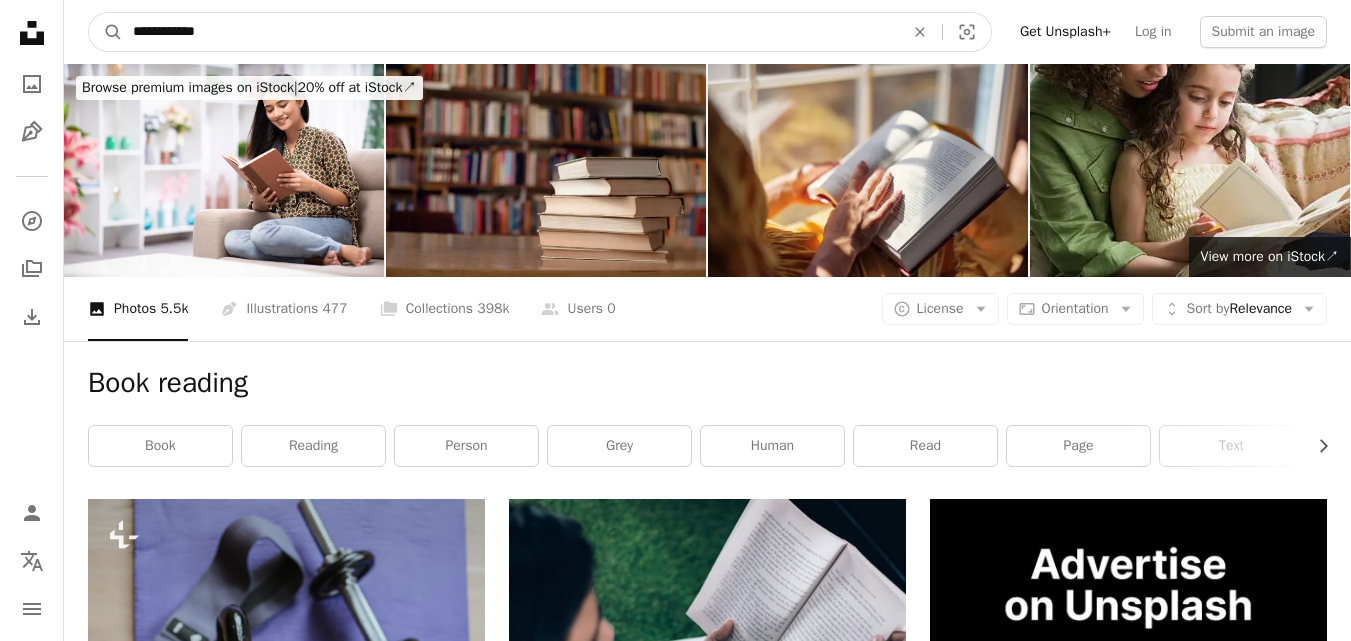 click on "**********" at bounding box center (510, 32) 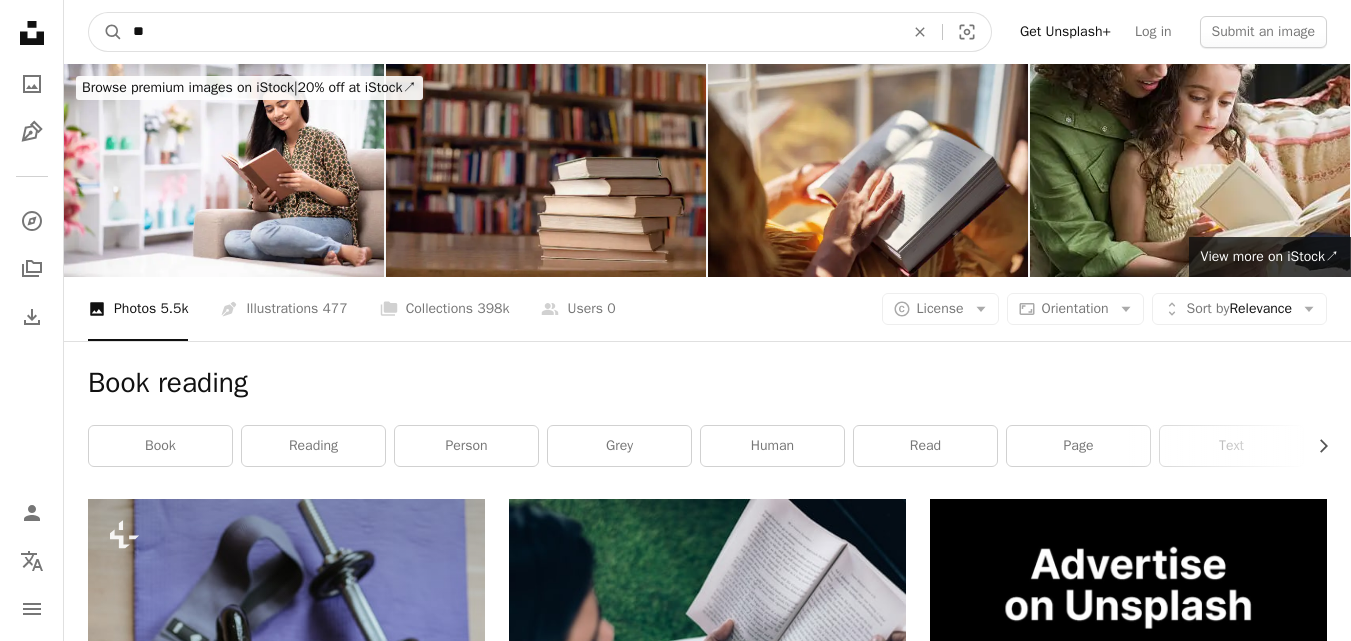 type on "*" 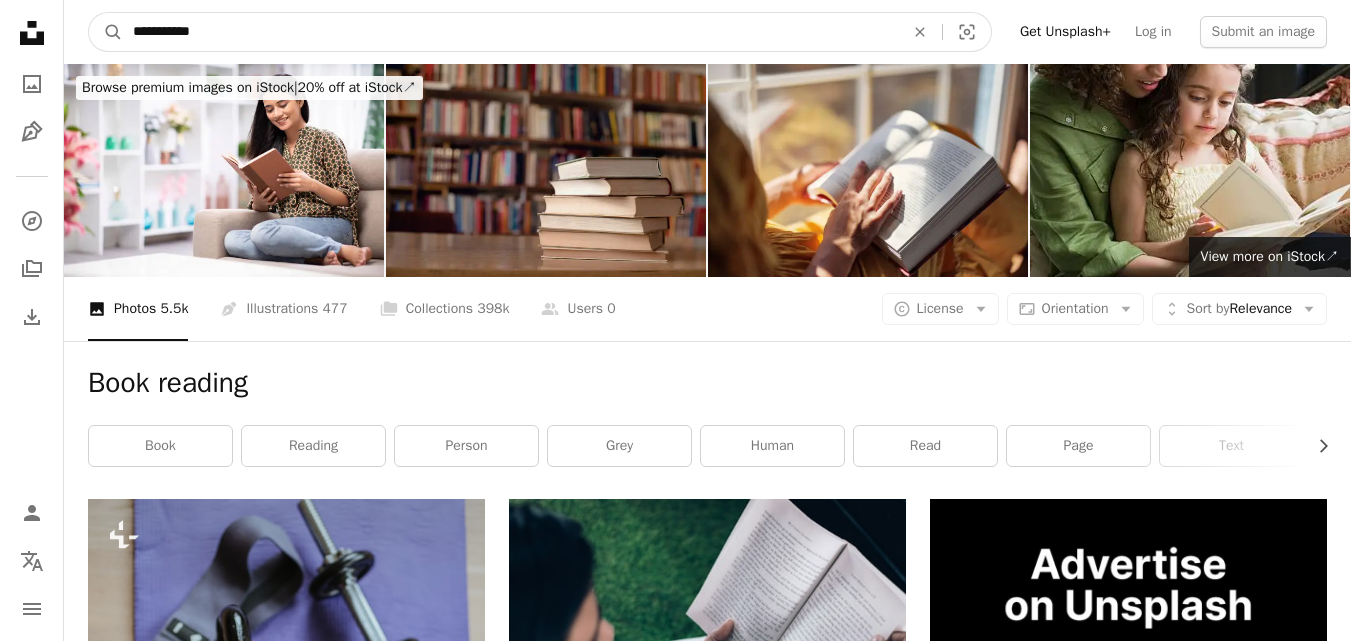 type on "**********" 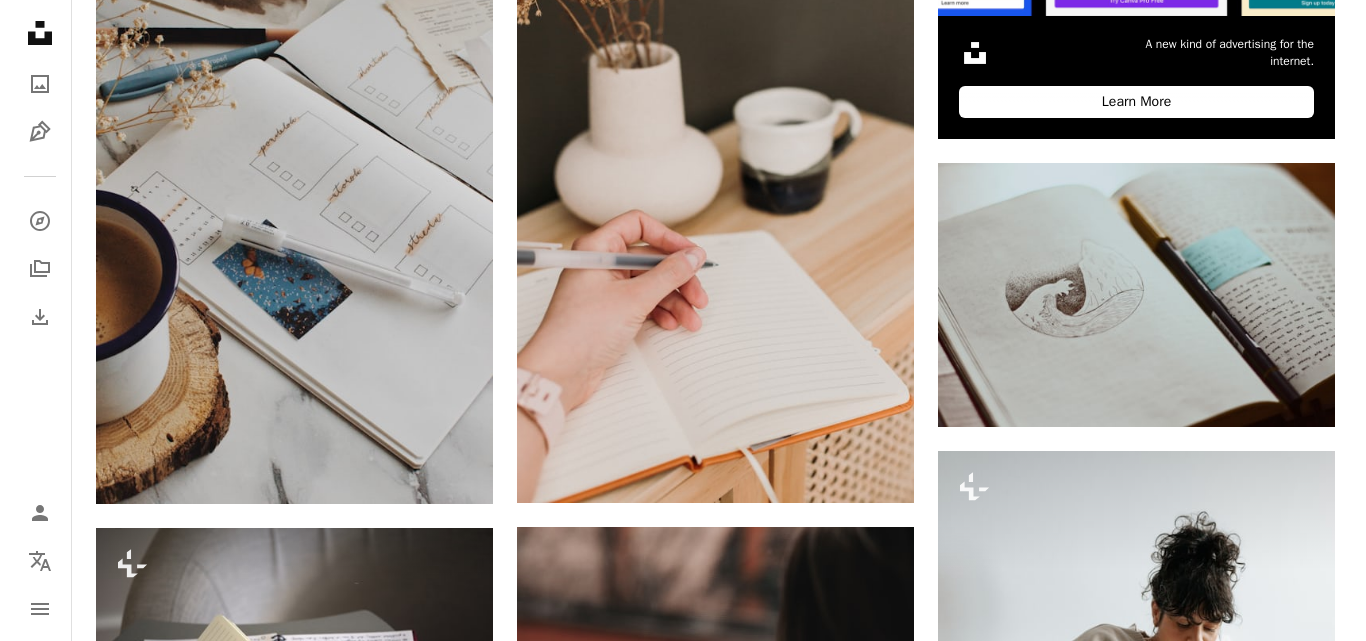scroll, scrollTop: 840, scrollLeft: 0, axis: vertical 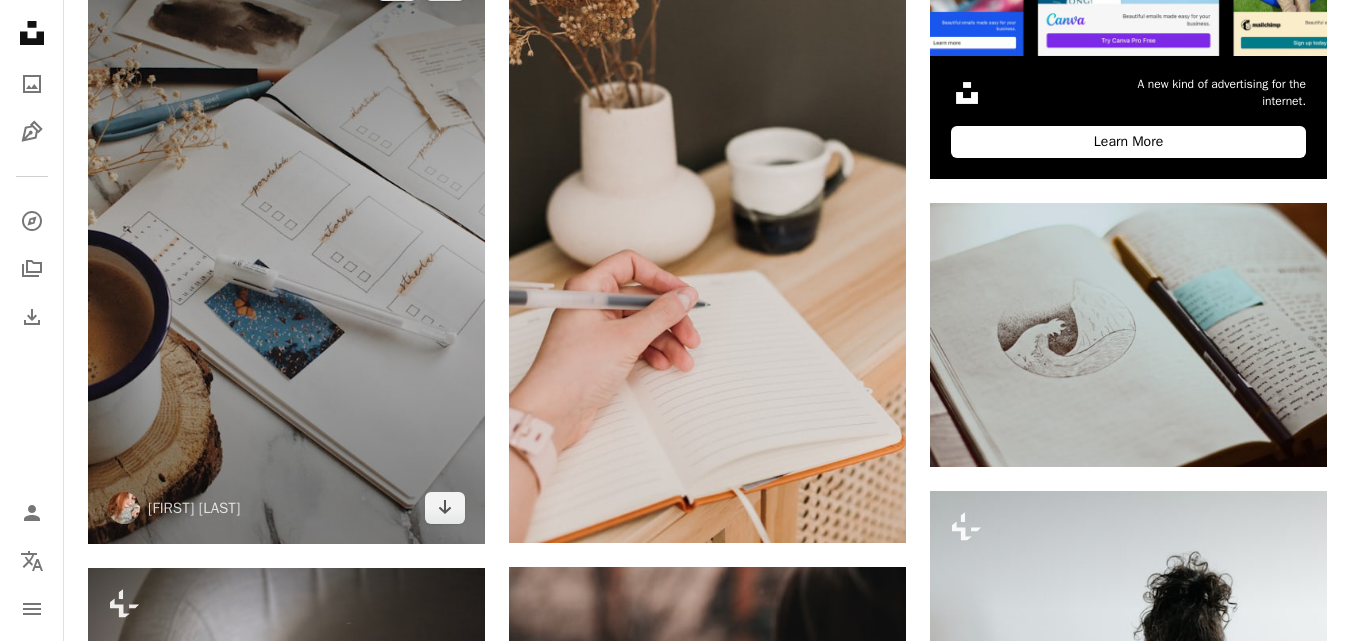 click at bounding box center [286, 247] 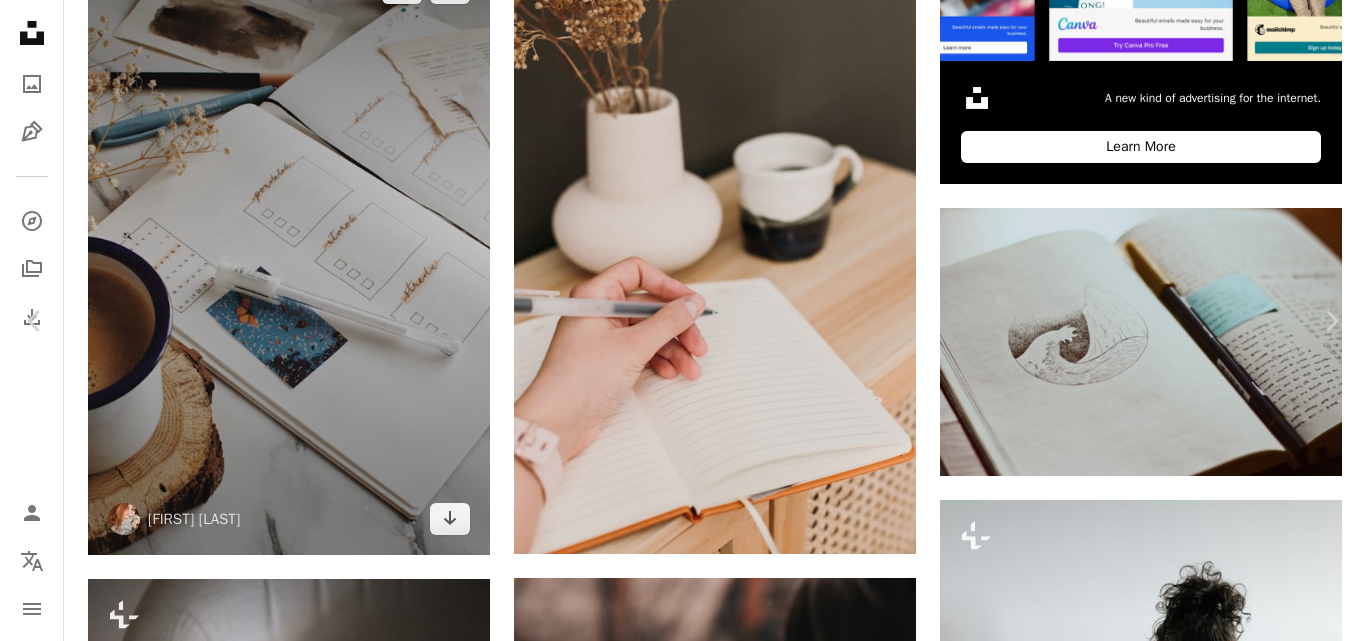 scroll, scrollTop: 1280, scrollLeft: 0, axis: vertical 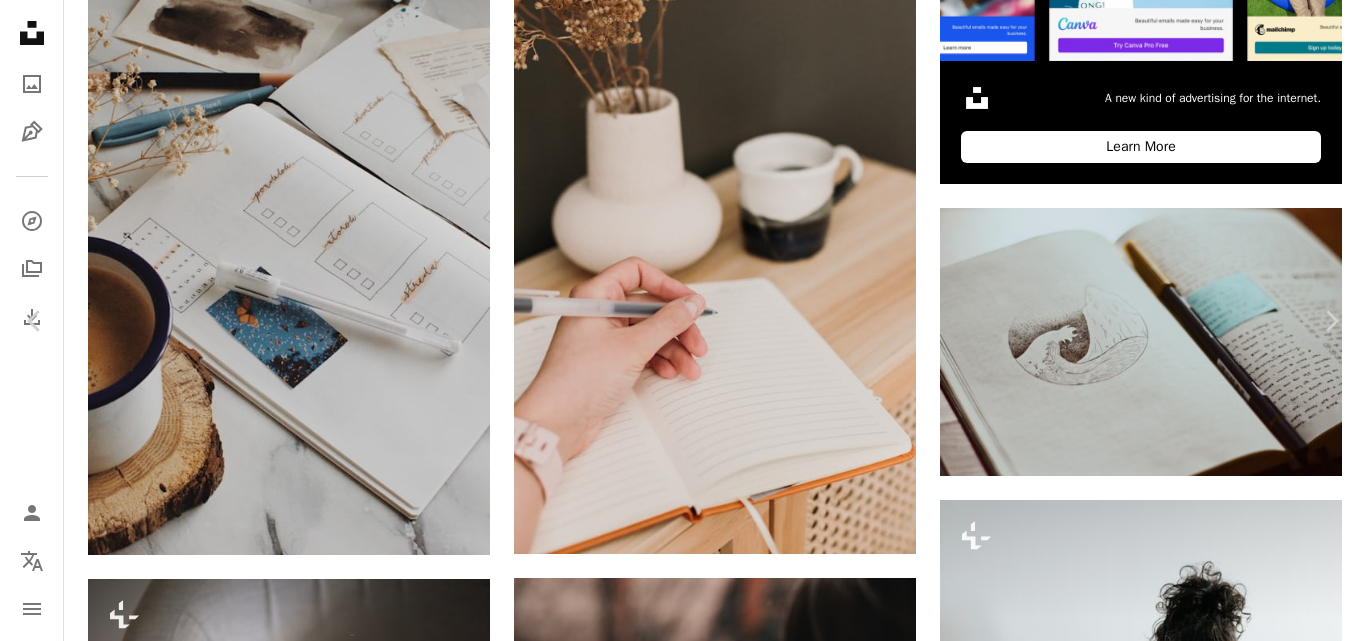 click at bounding box center [676, 4508] 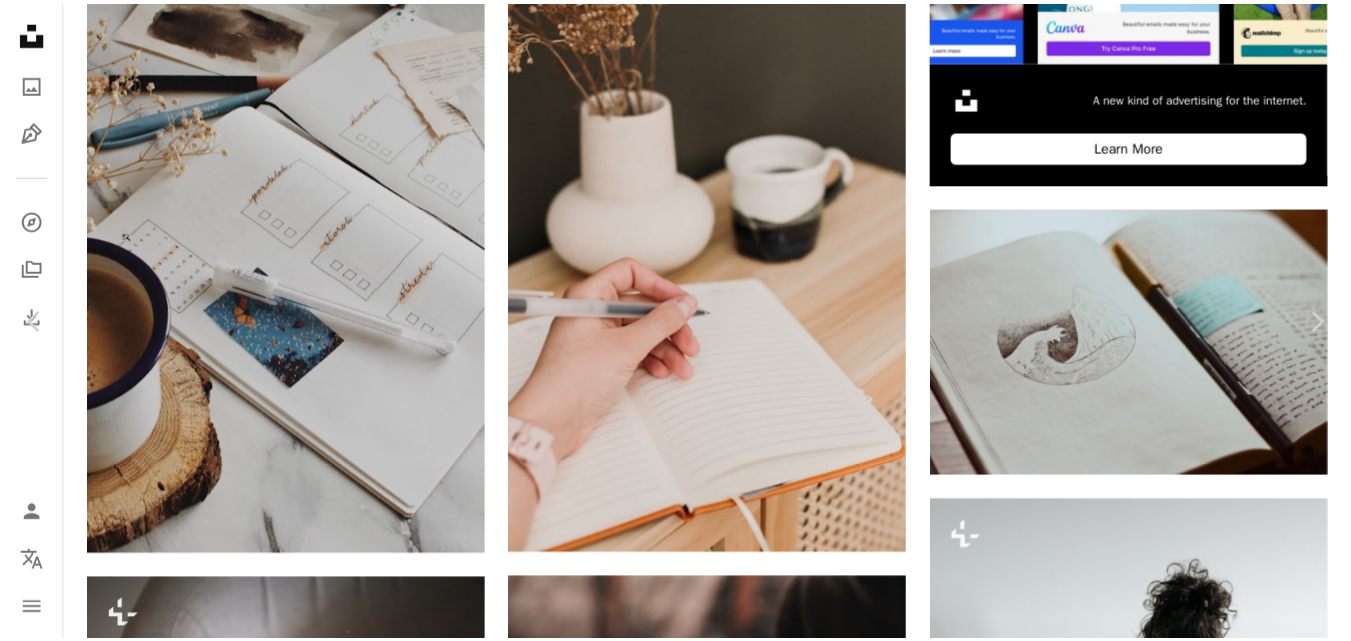 scroll, scrollTop: 0, scrollLeft: 0, axis: both 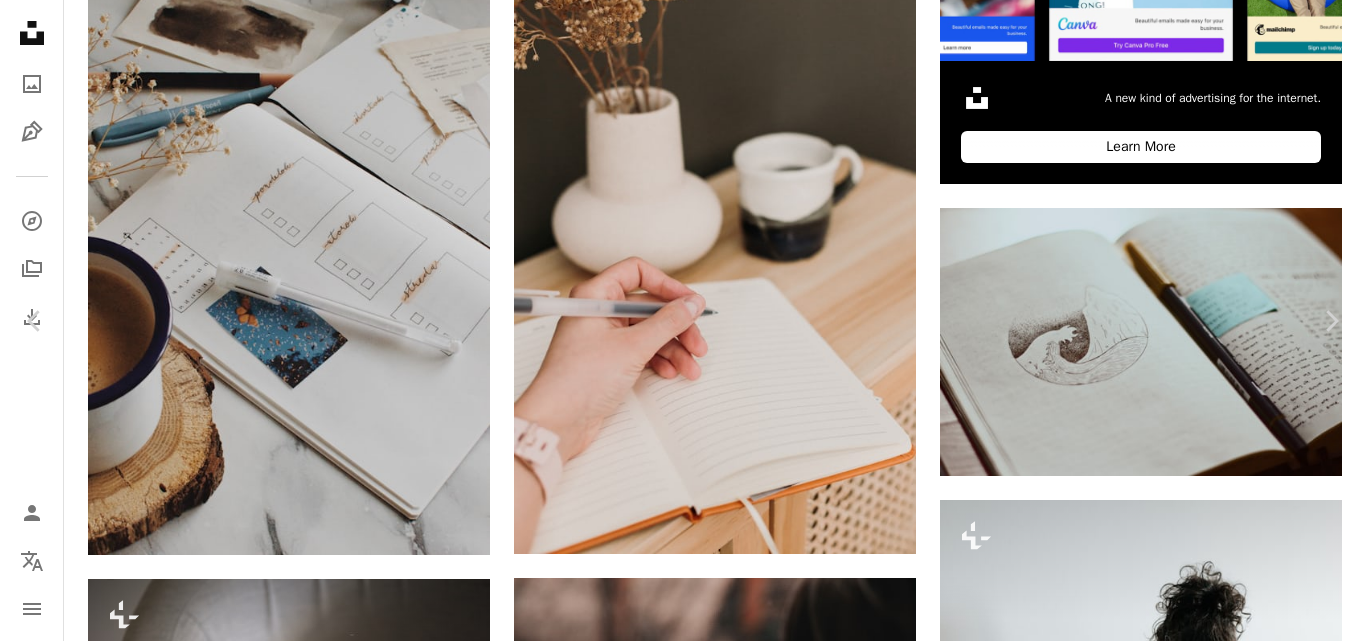 click on "An X shape" at bounding box center [20, 20] 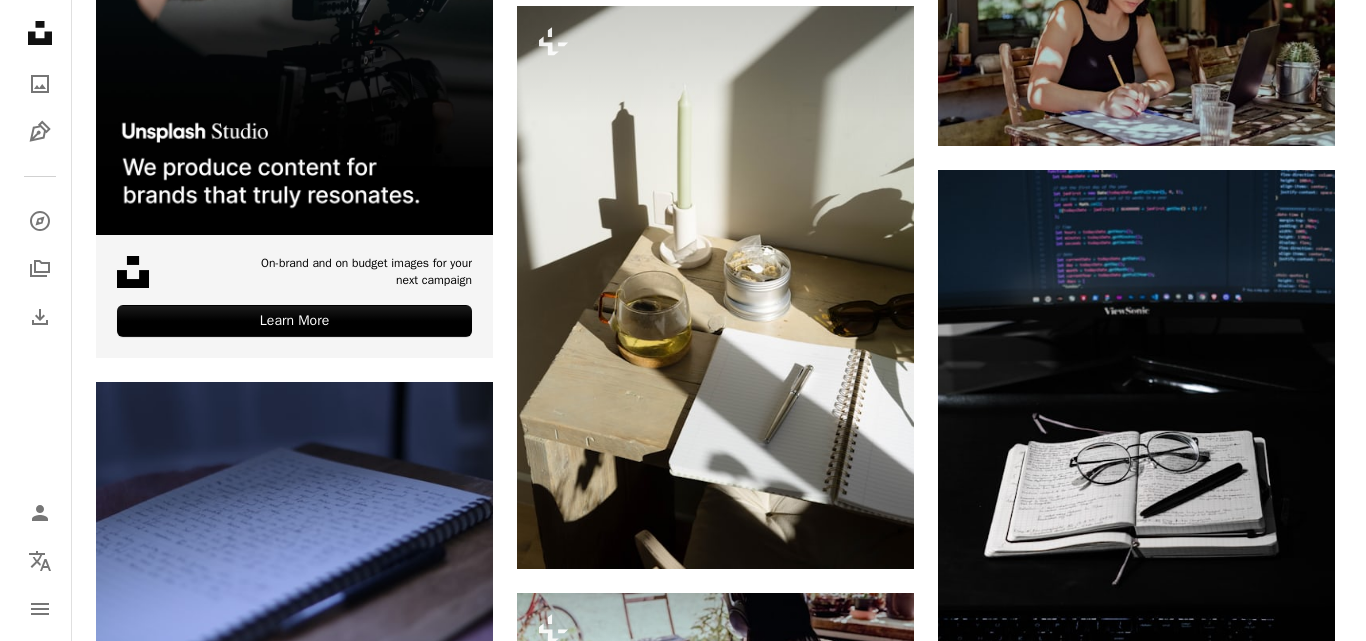 scroll, scrollTop: 5097, scrollLeft: 0, axis: vertical 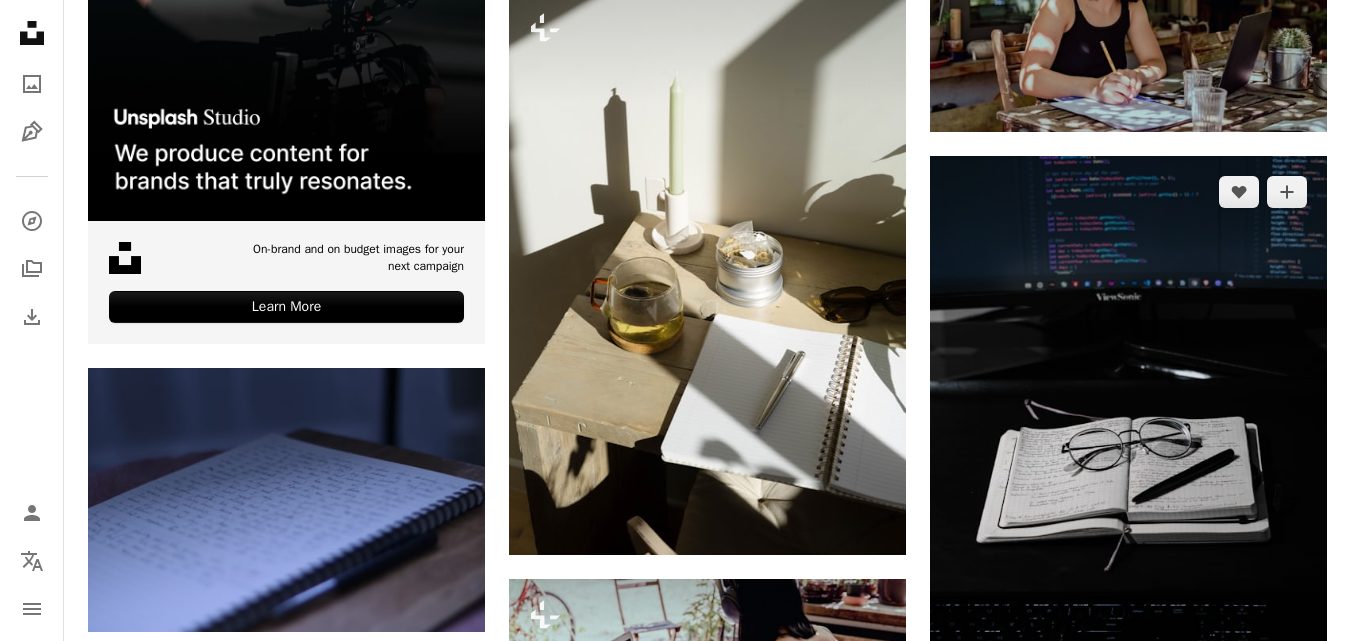 click at bounding box center (1128, 454) 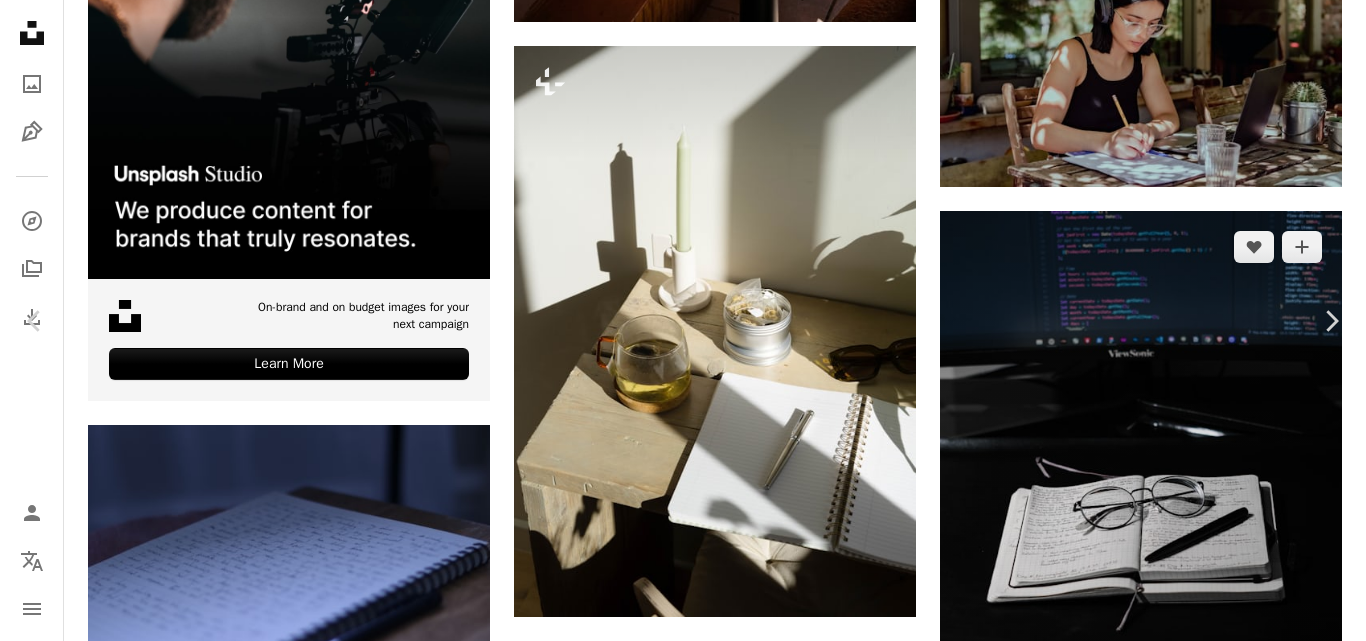 scroll, scrollTop: 3680, scrollLeft: 0, axis: vertical 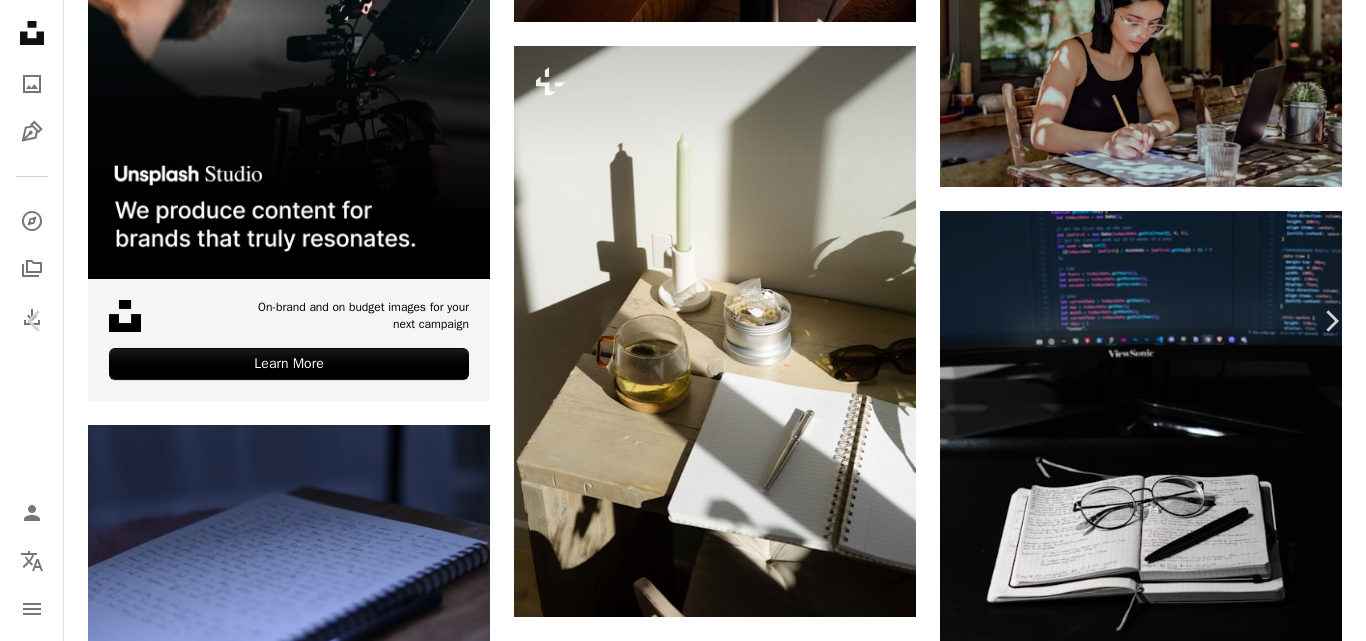 click on "An X shape" at bounding box center (20, 20) 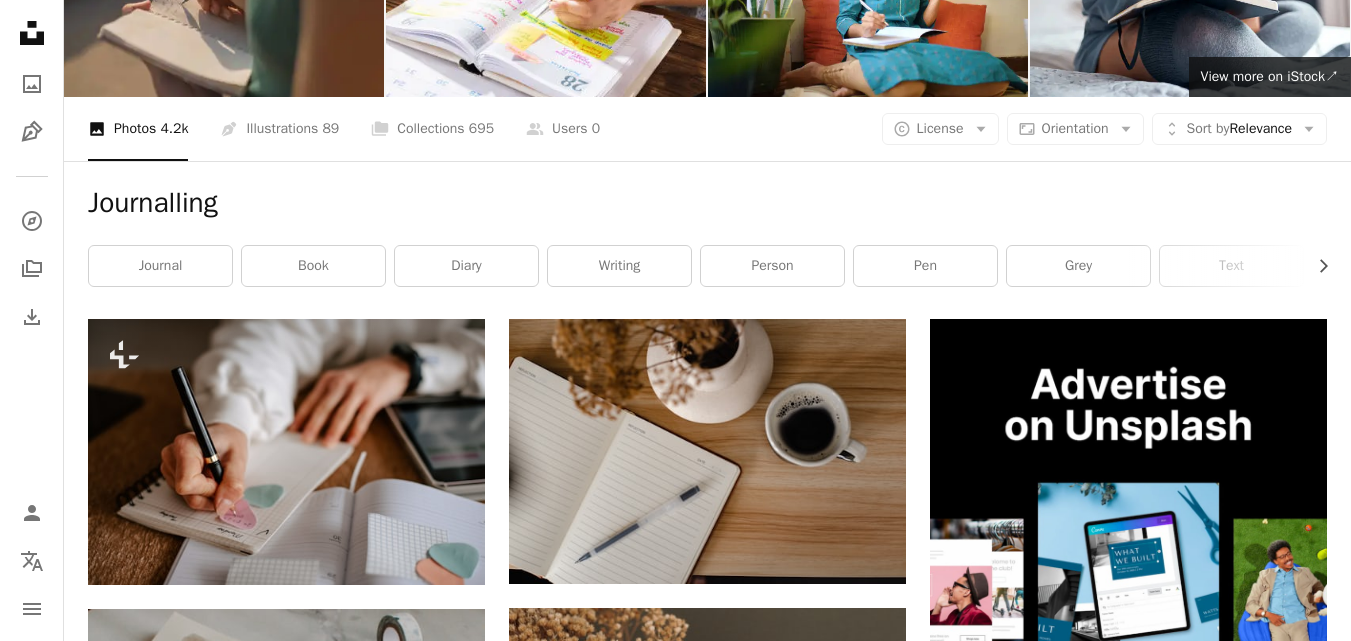 scroll, scrollTop: 0, scrollLeft: 0, axis: both 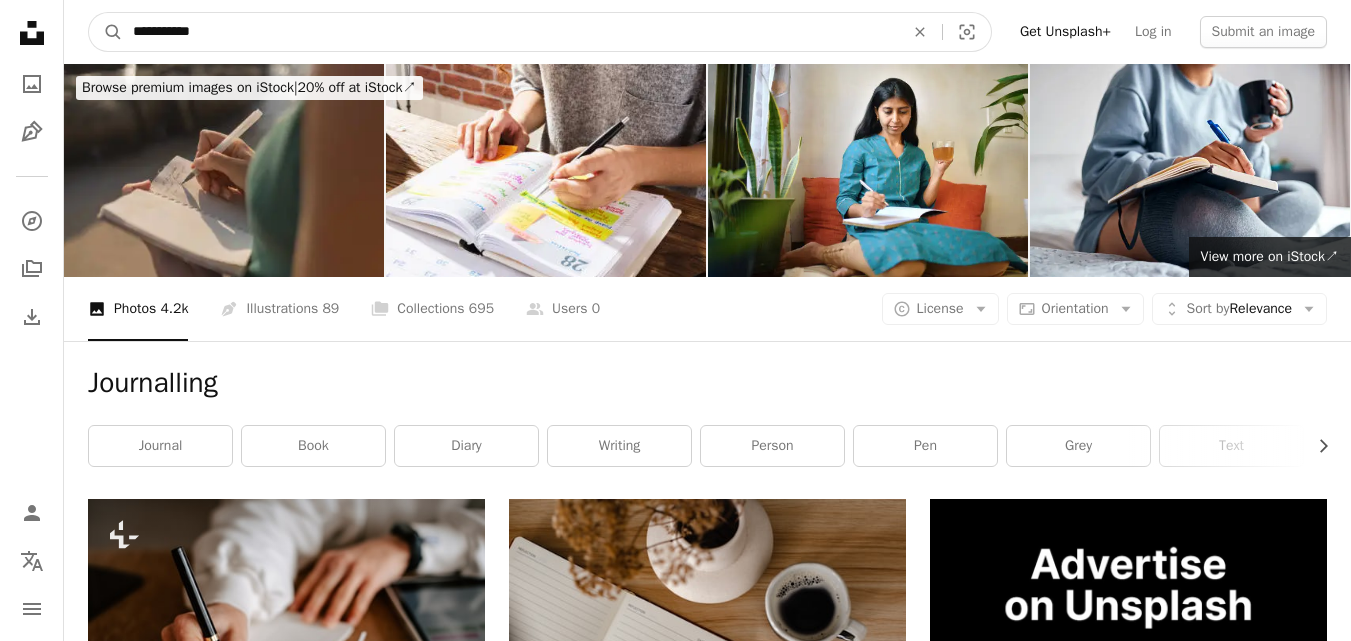 click on "**********" at bounding box center (510, 32) 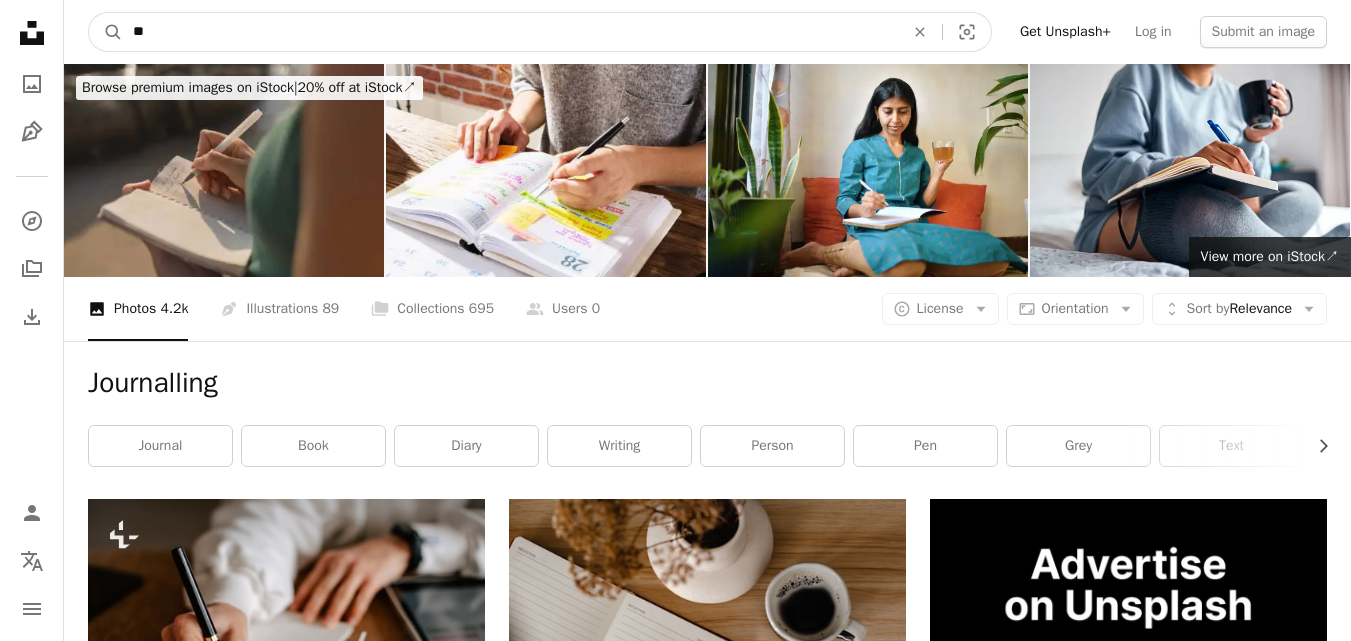 type on "*" 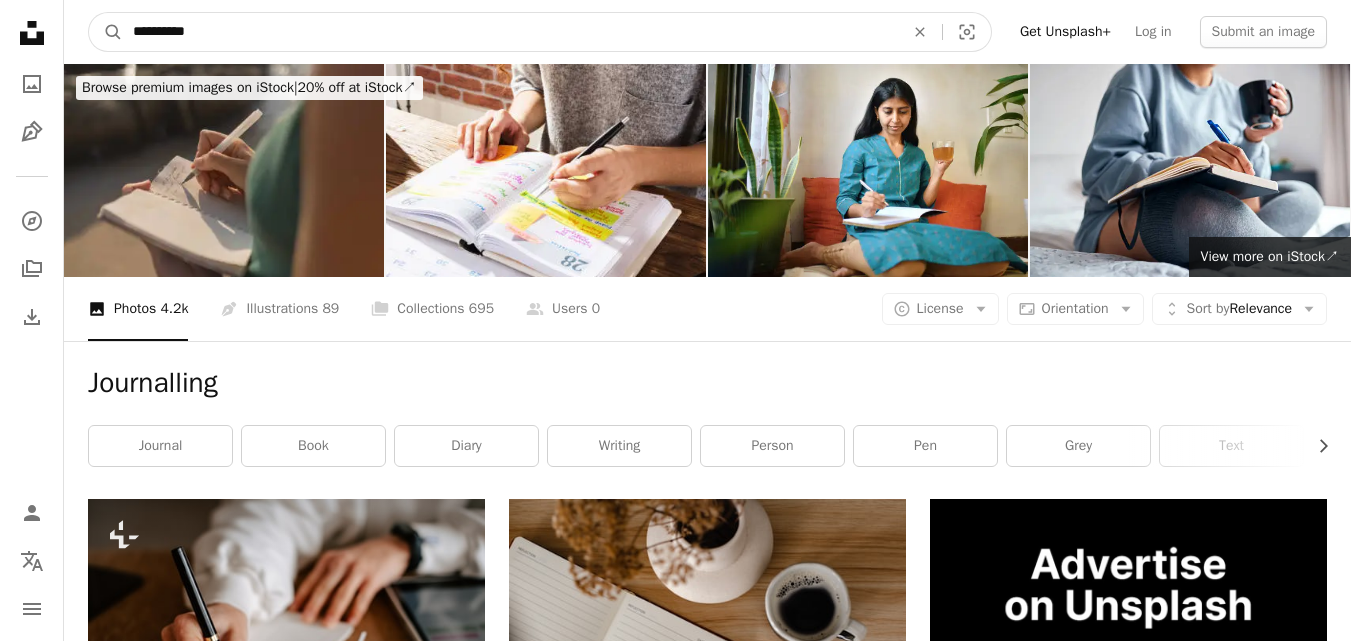type on "**********" 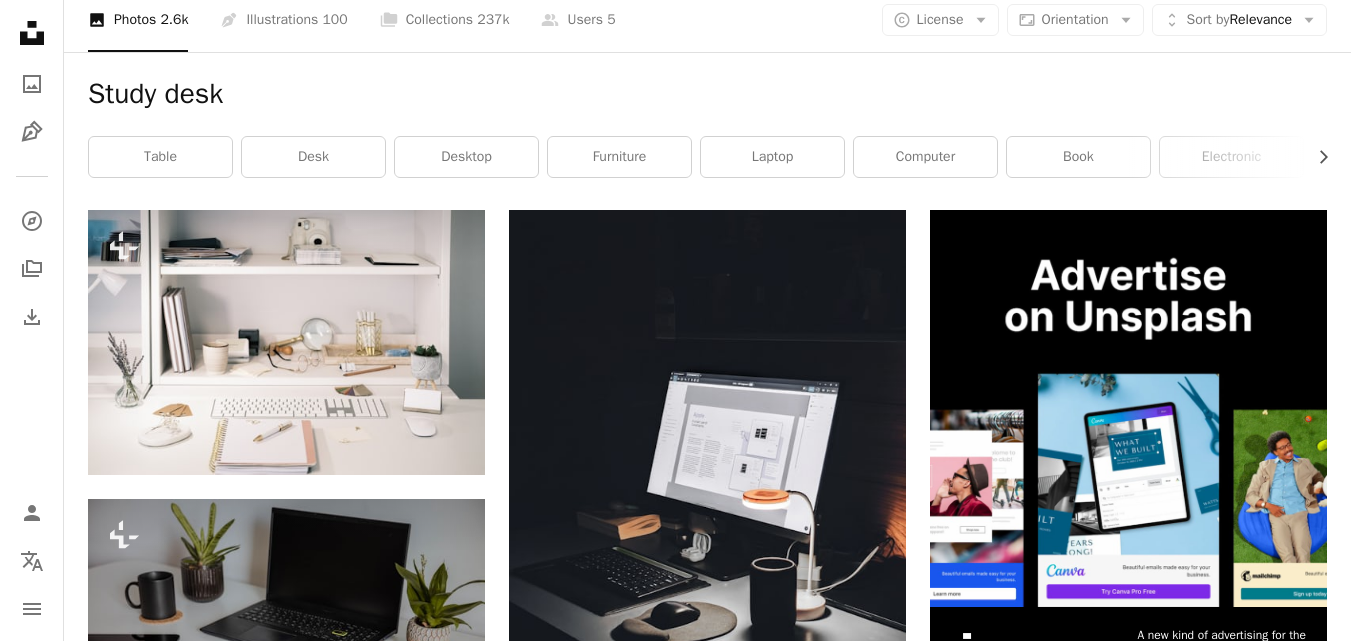 scroll, scrollTop: 280, scrollLeft: 0, axis: vertical 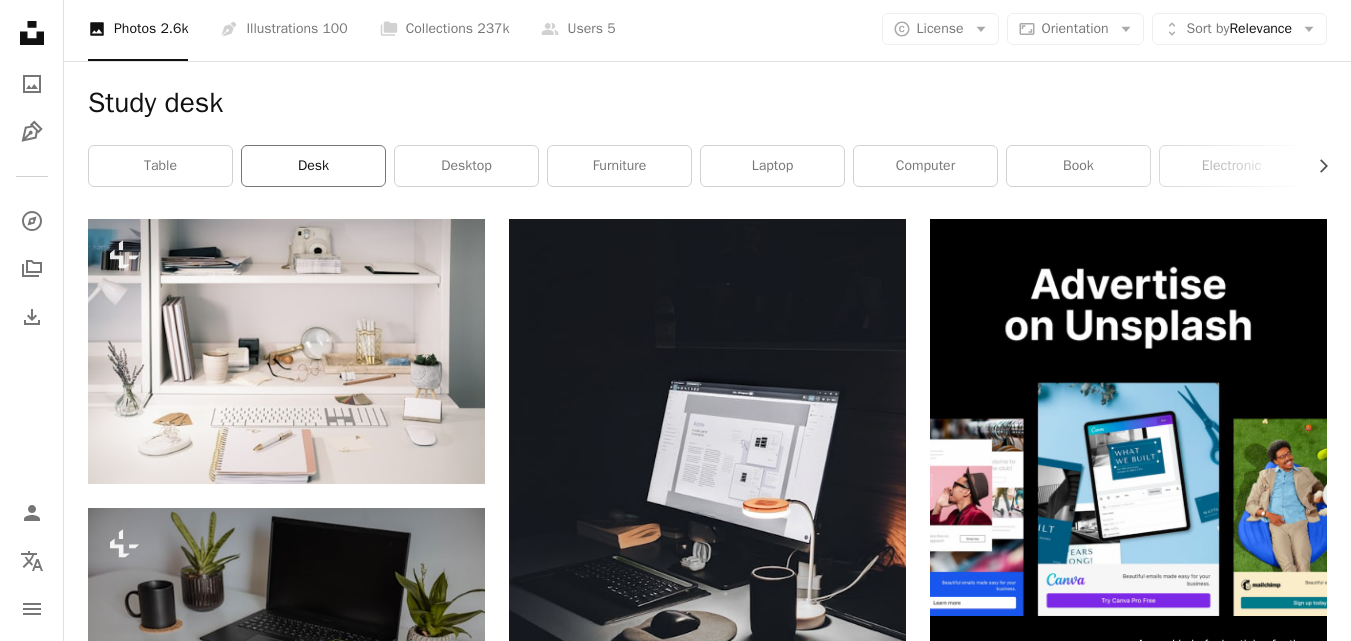 click on "desk" at bounding box center (313, 166) 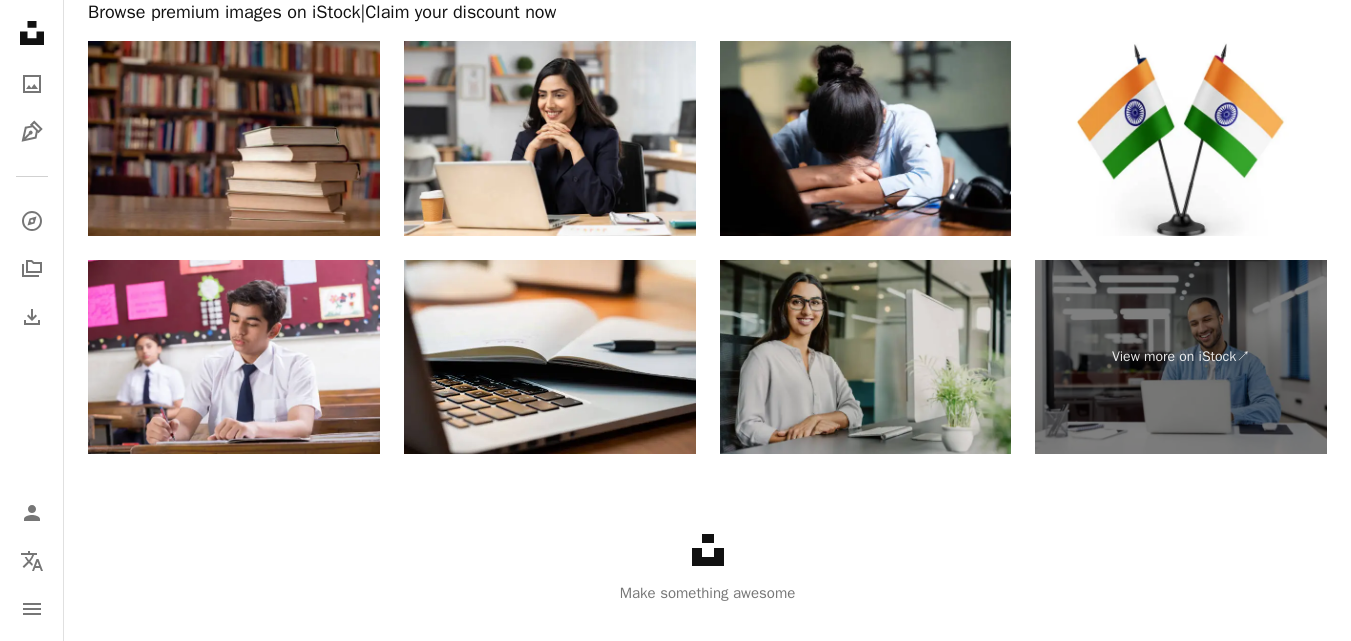scroll, scrollTop: 3640, scrollLeft: 0, axis: vertical 